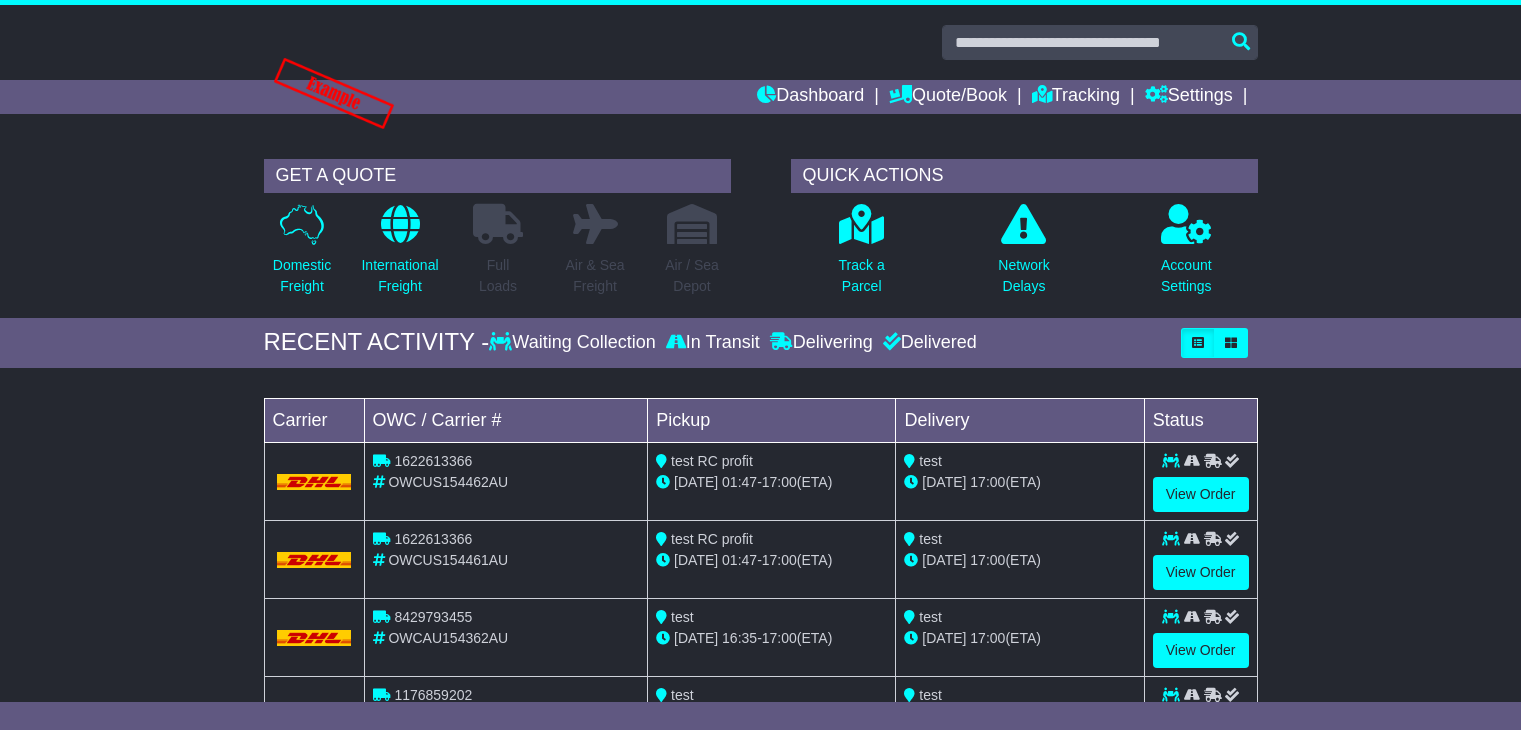 scroll, scrollTop: 0, scrollLeft: 0, axis: both 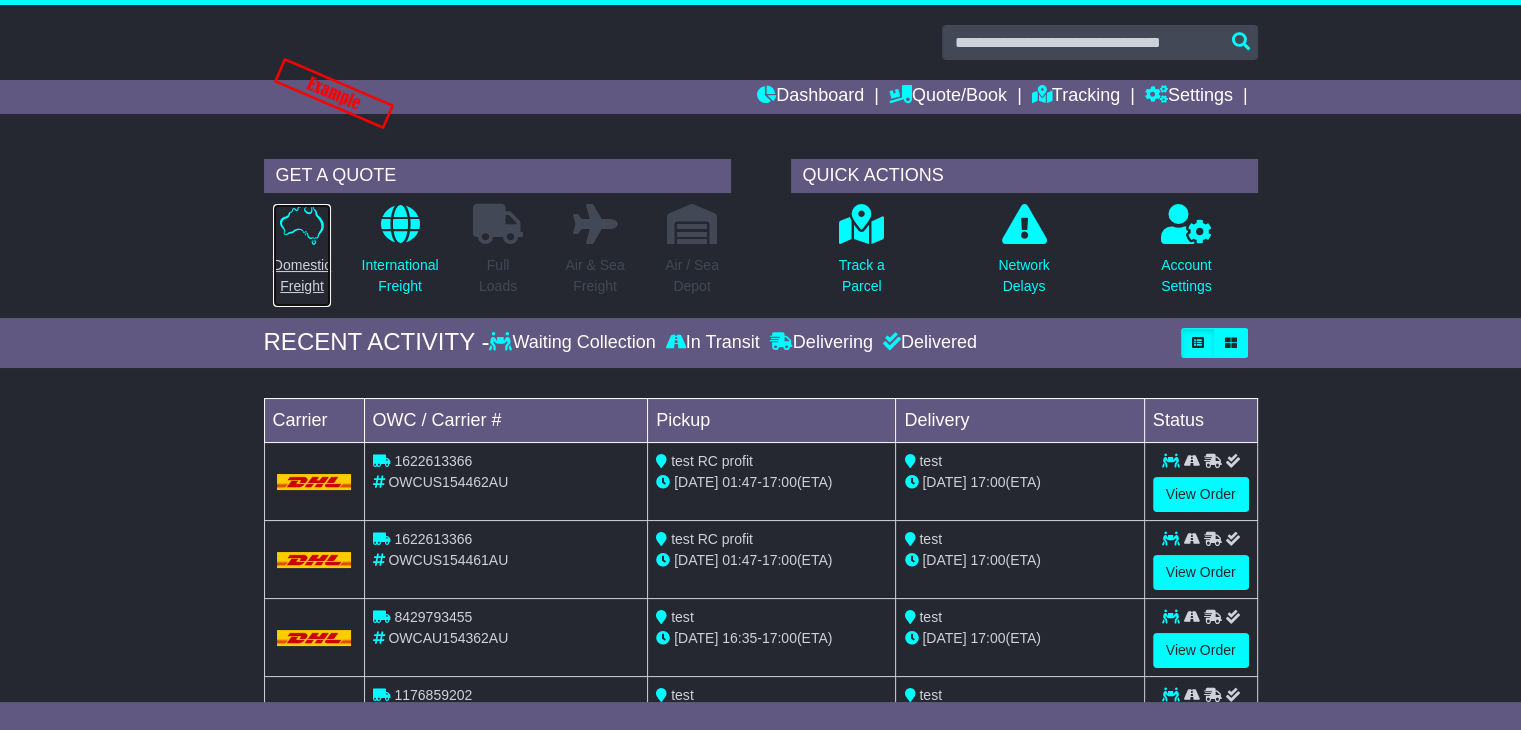 click at bounding box center [302, 224] 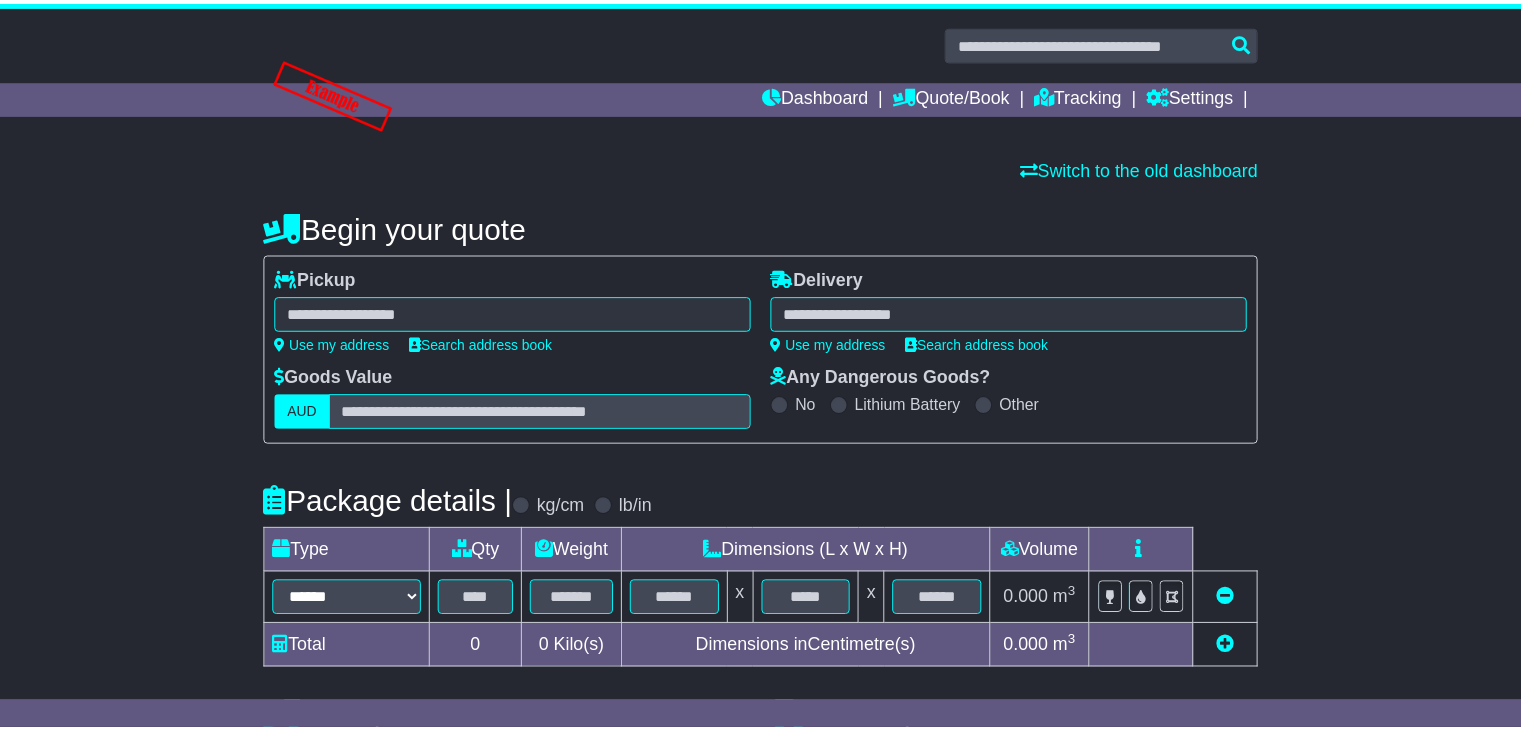 scroll, scrollTop: 0, scrollLeft: 0, axis: both 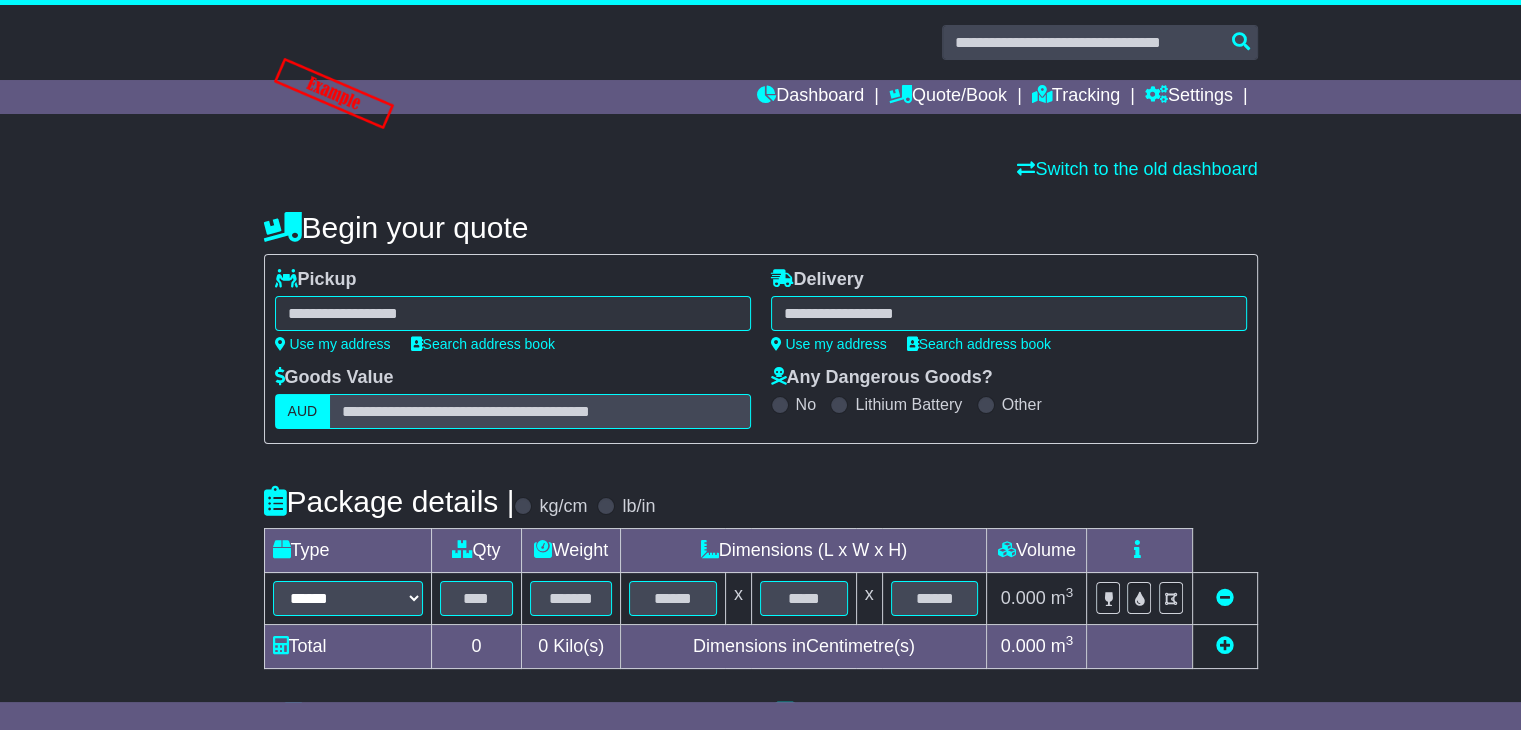 click at bounding box center [513, 313] 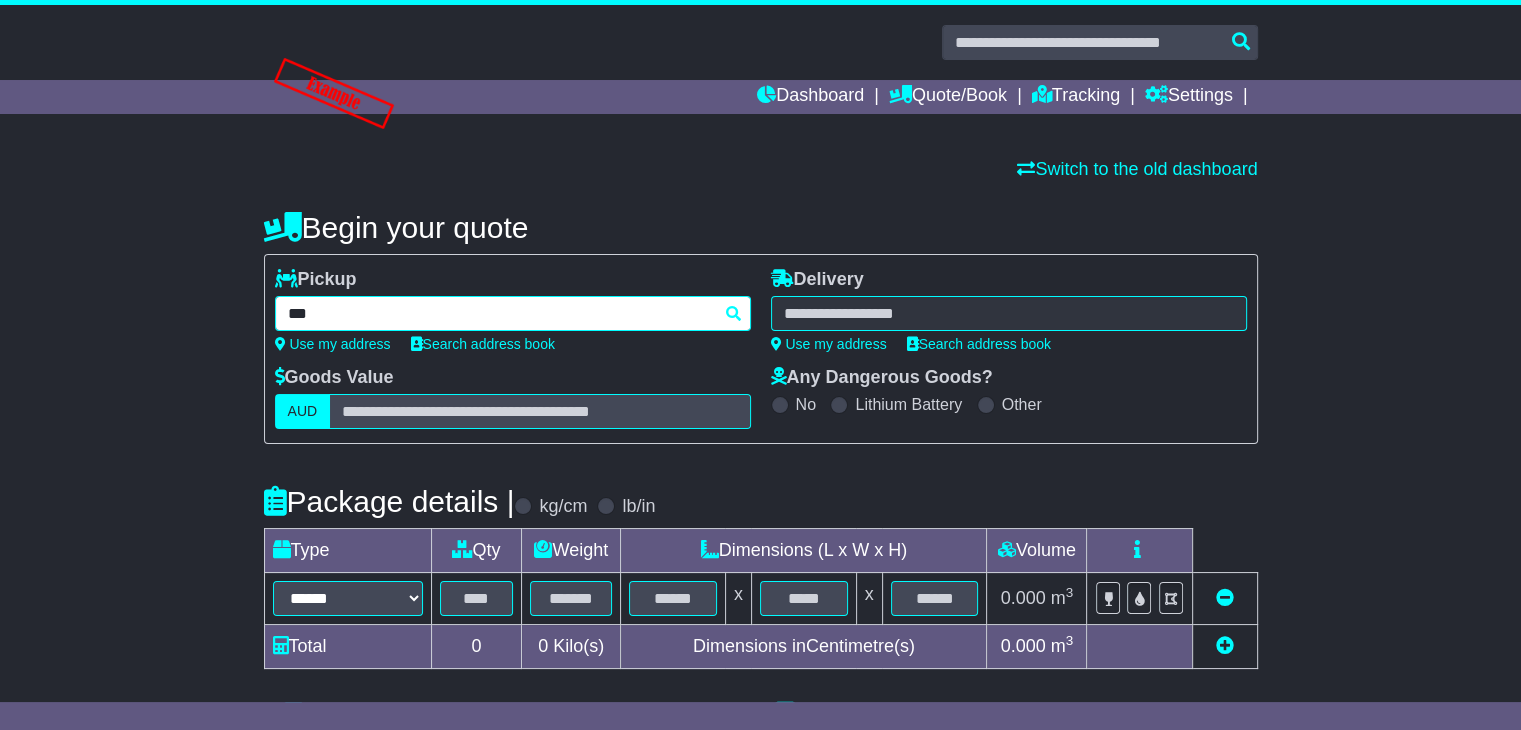 type on "****" 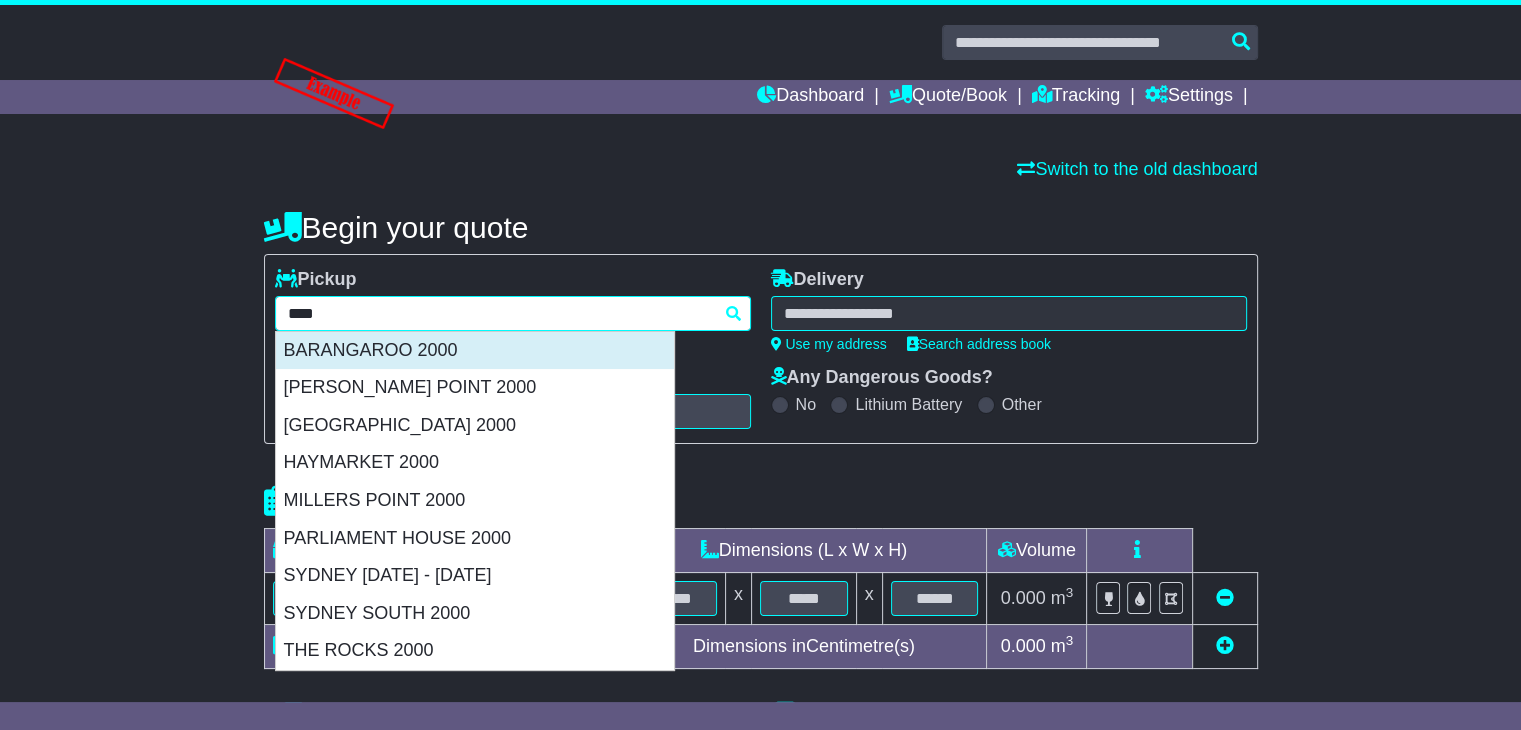 scroll, scrollTop: 0, scrollLeft: 0, axis: both 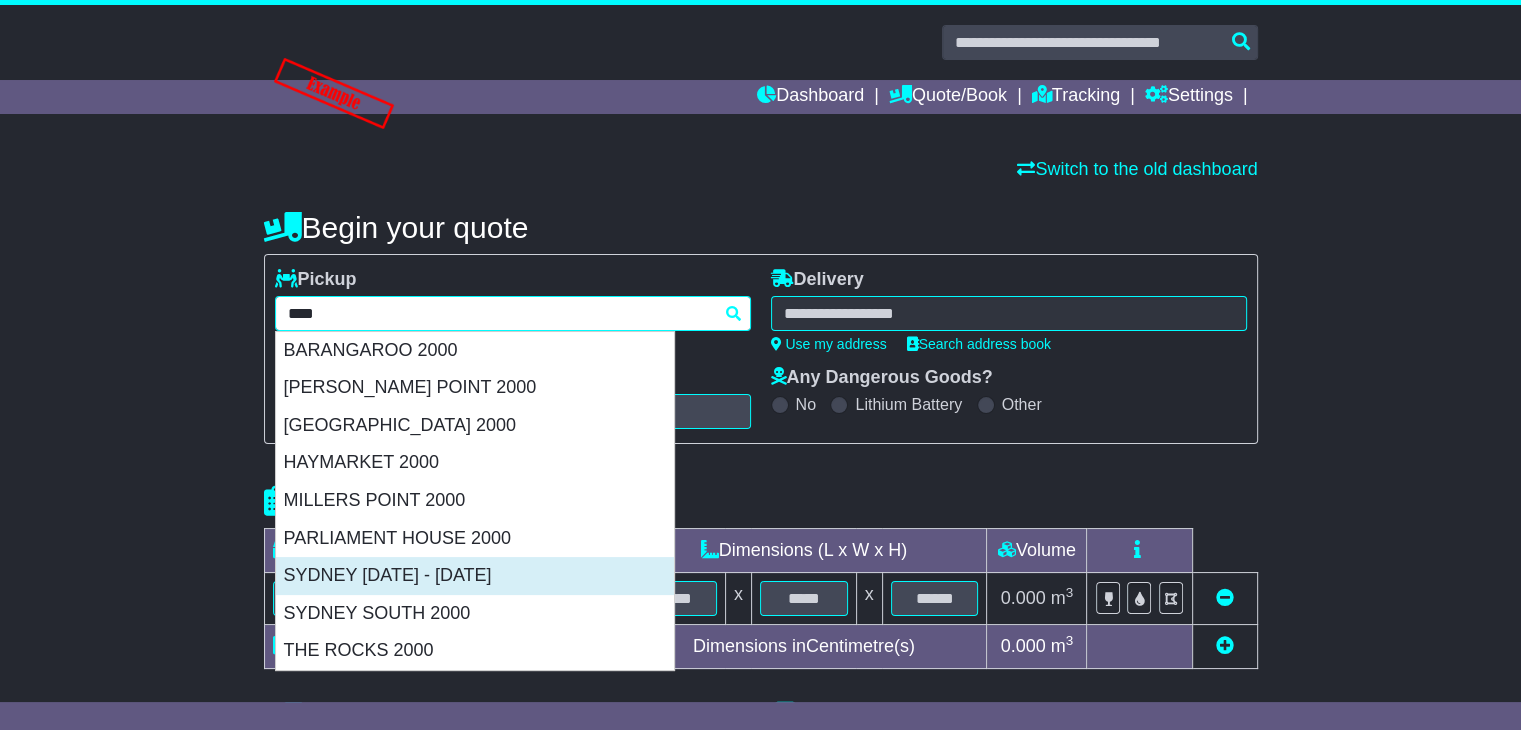 click on "SYDNEY [DATE] - [DATE]" at bounding box center [475, 576] 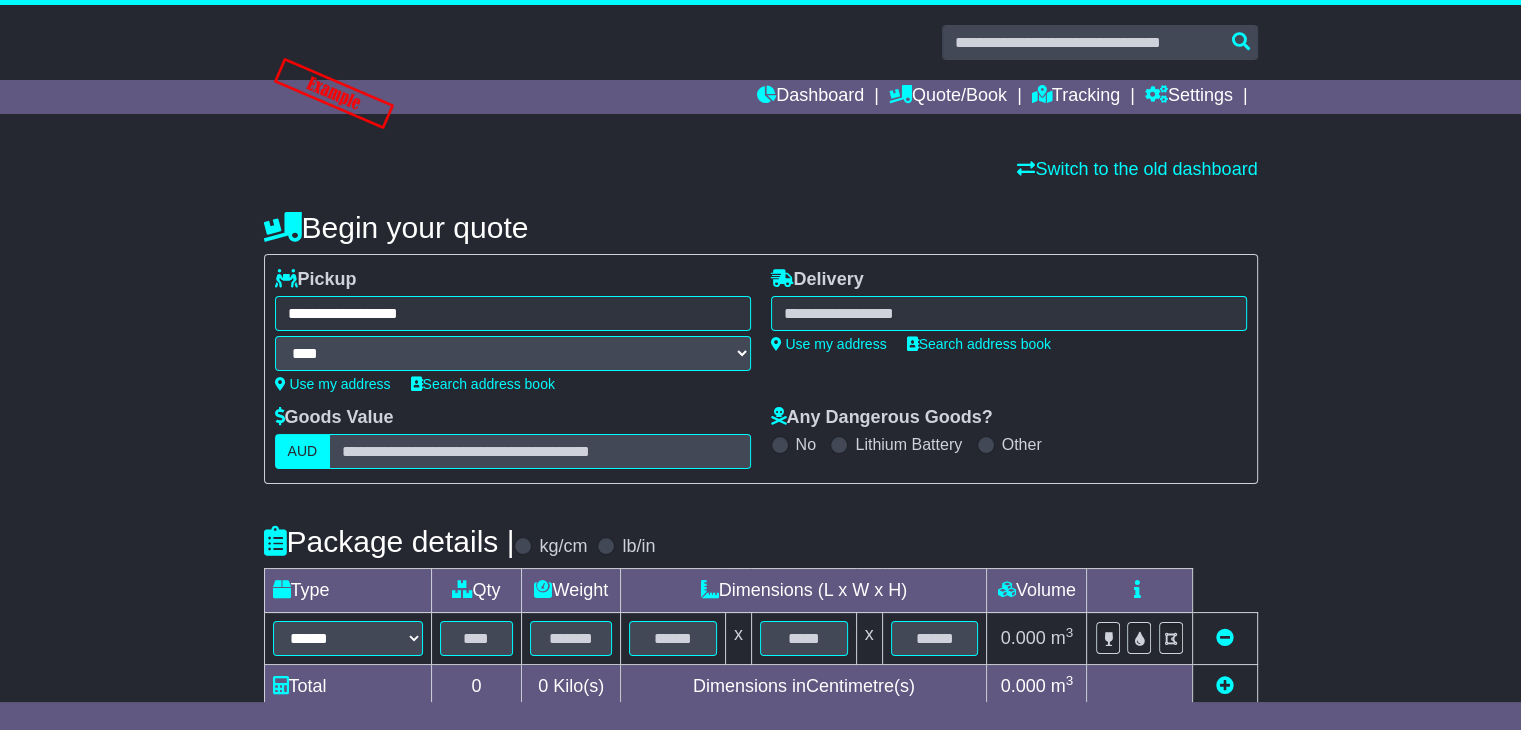 type on "**********" 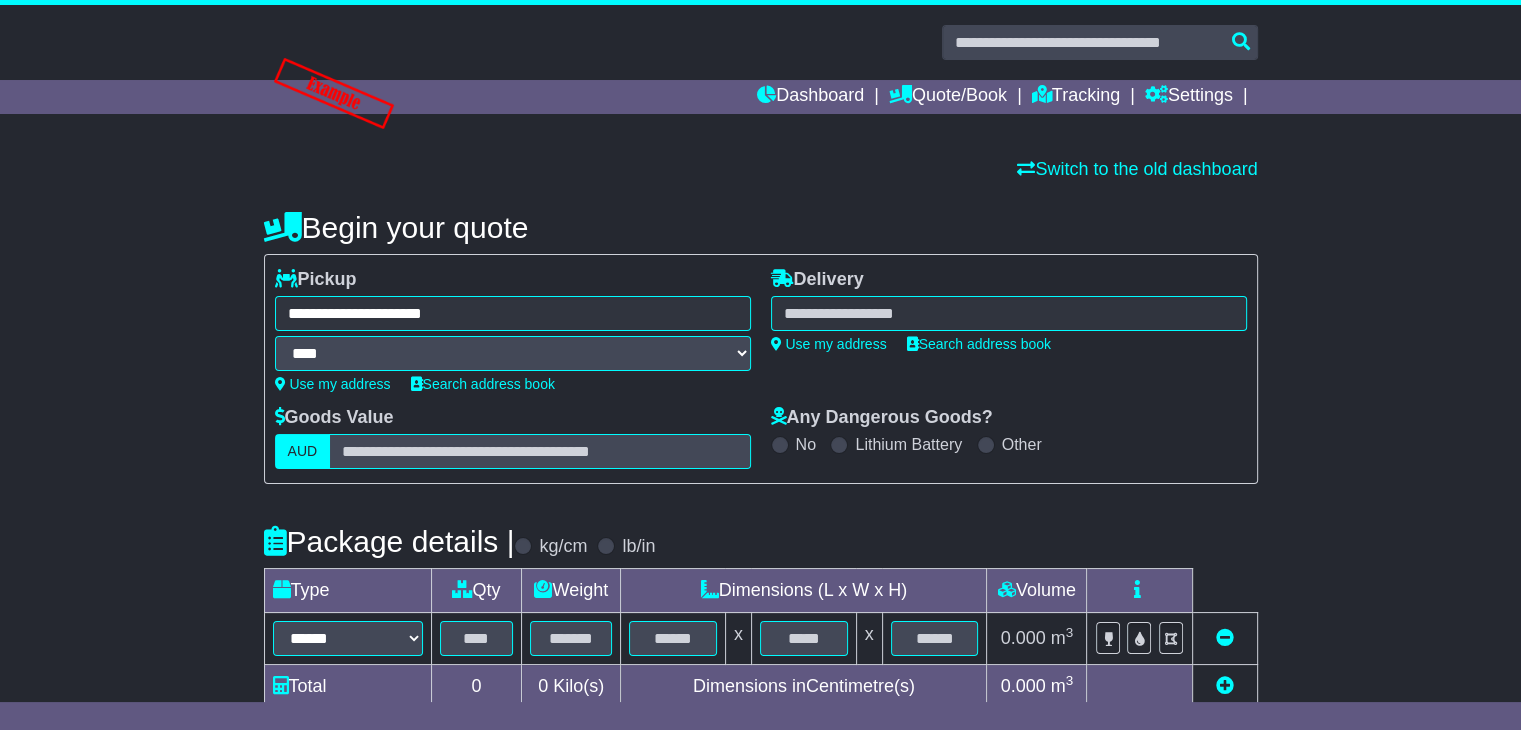 click on "**********" at bounding box center (513, 333) 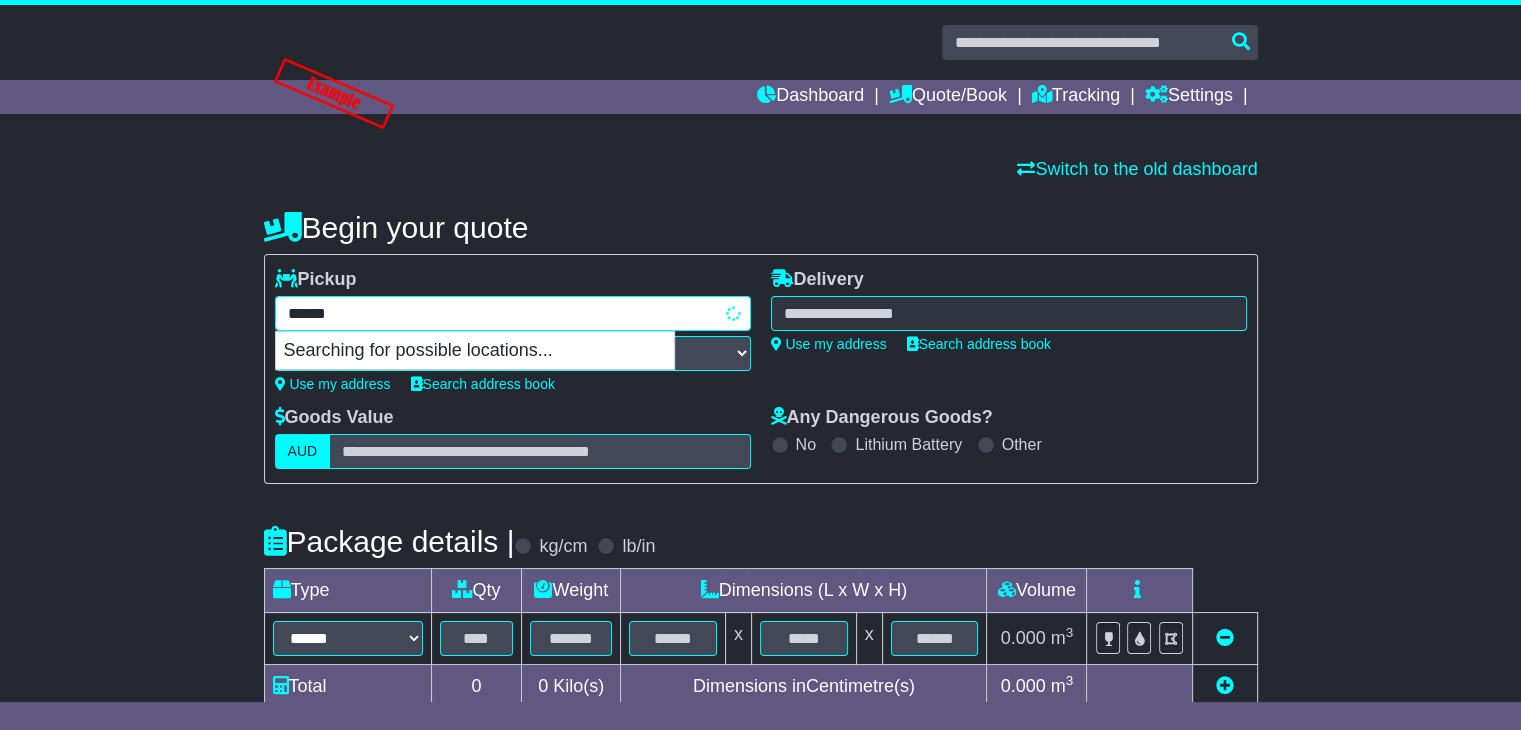 click on "******" at bounding box center [513, 313] 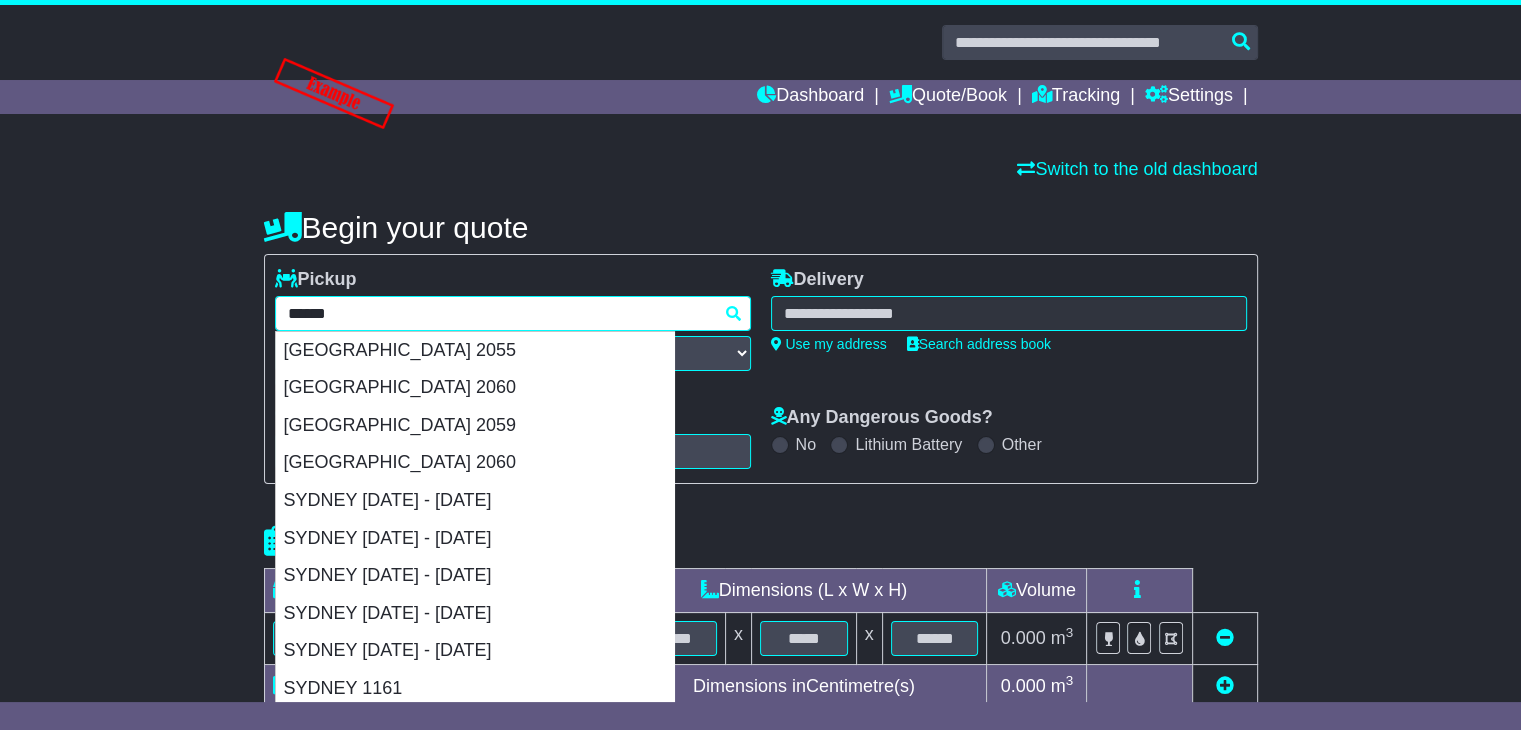click on "******" at bounding box center (513, 313) 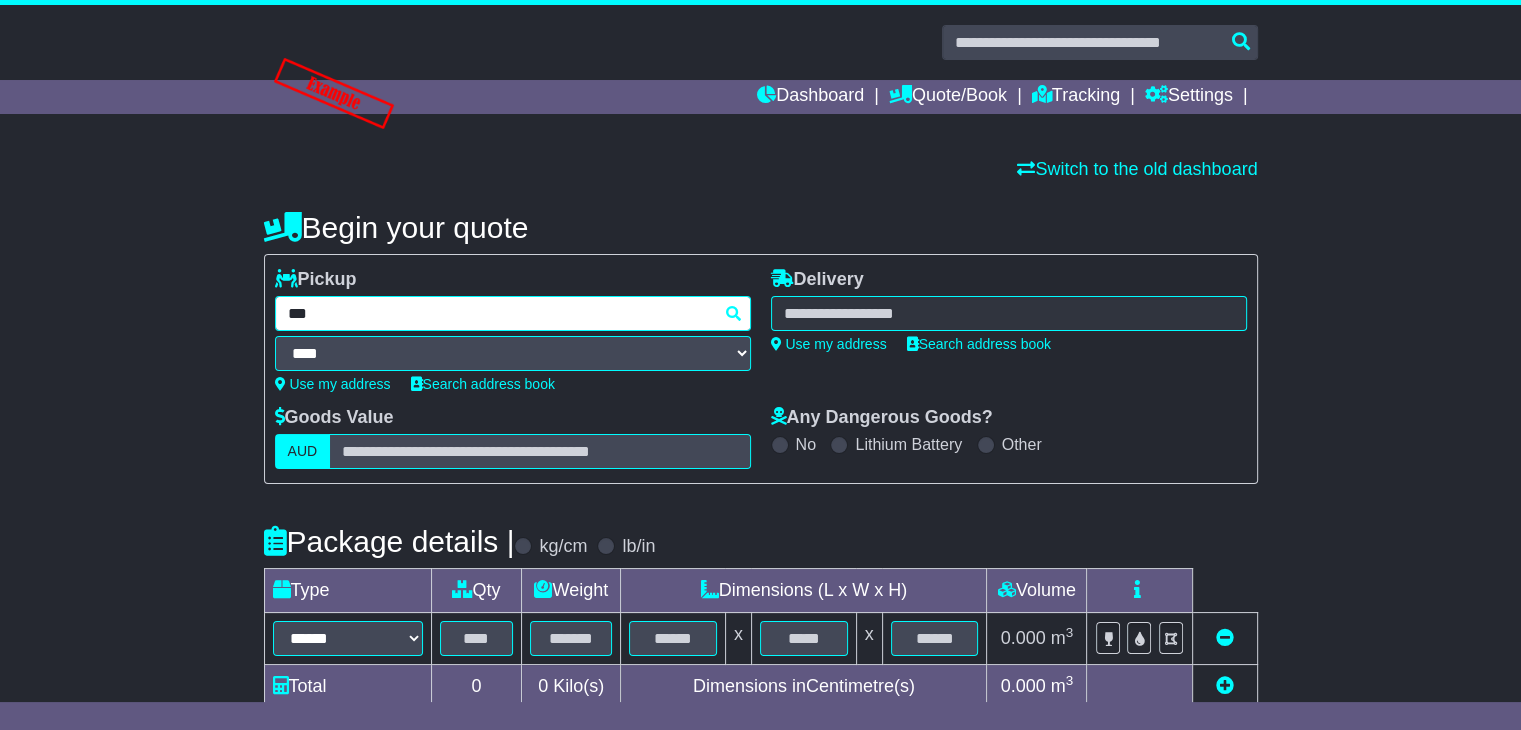 type on "****" 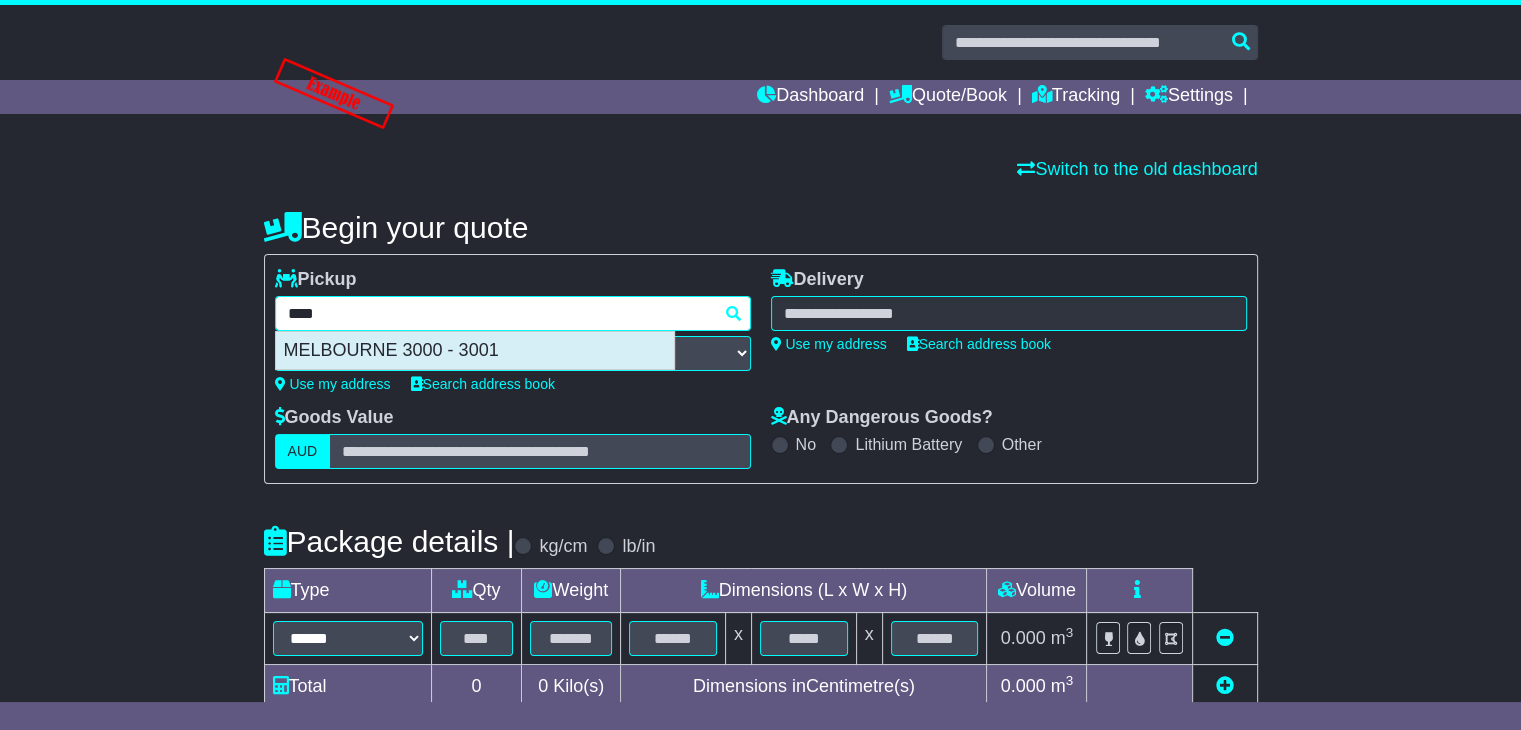 click on "MELBOURNE 3000 - 3001" at bounding box center (475, 351) 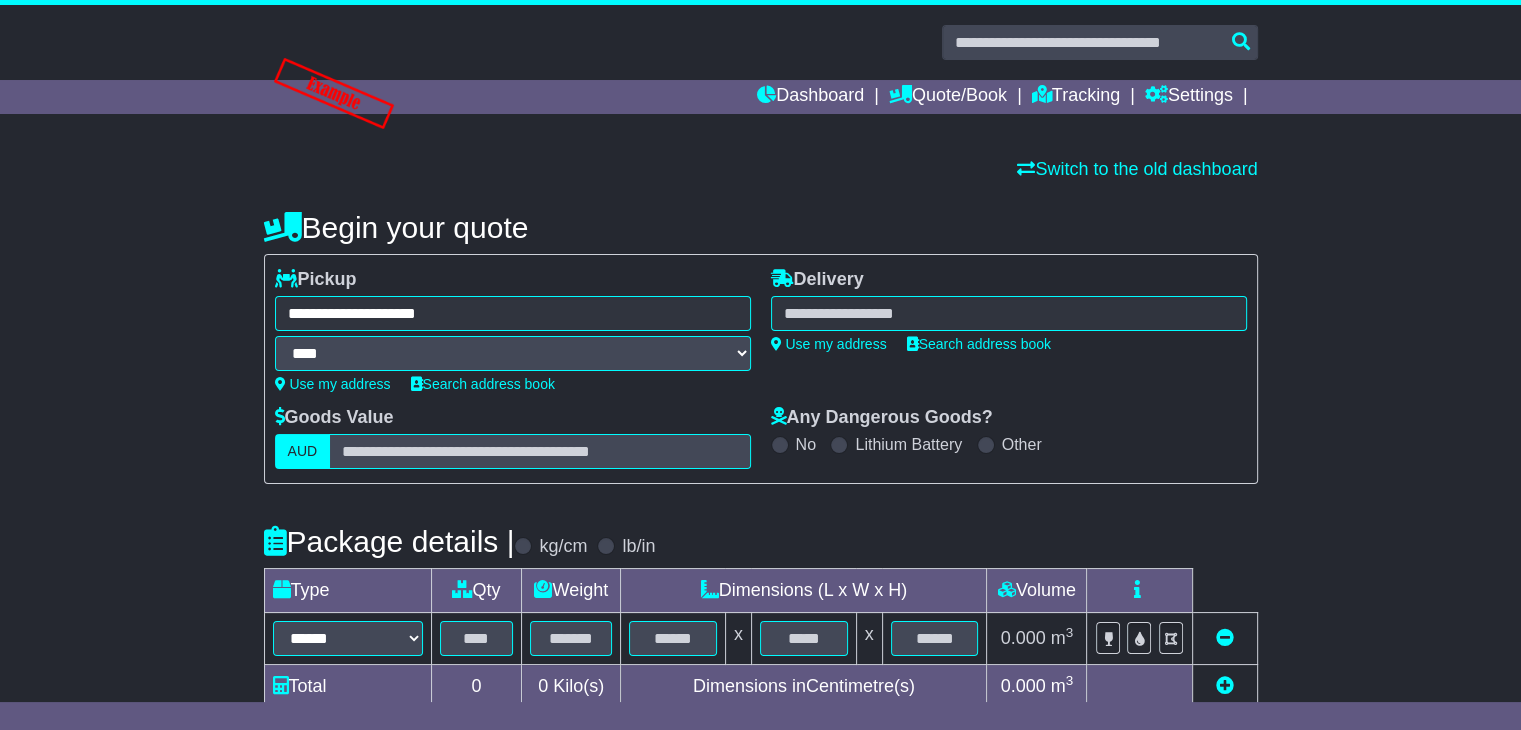 type on "**********" 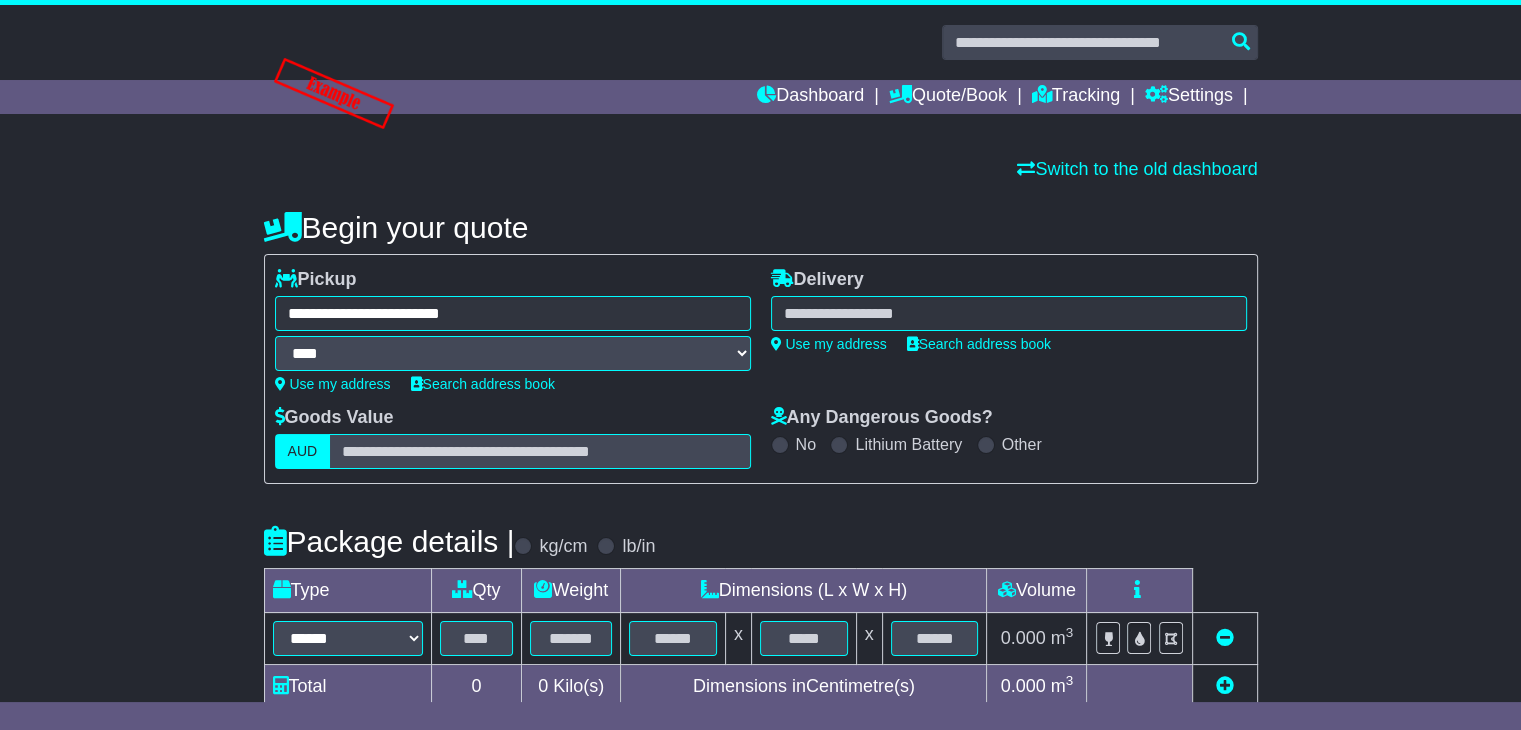 click at bounding box center (1009, 313) 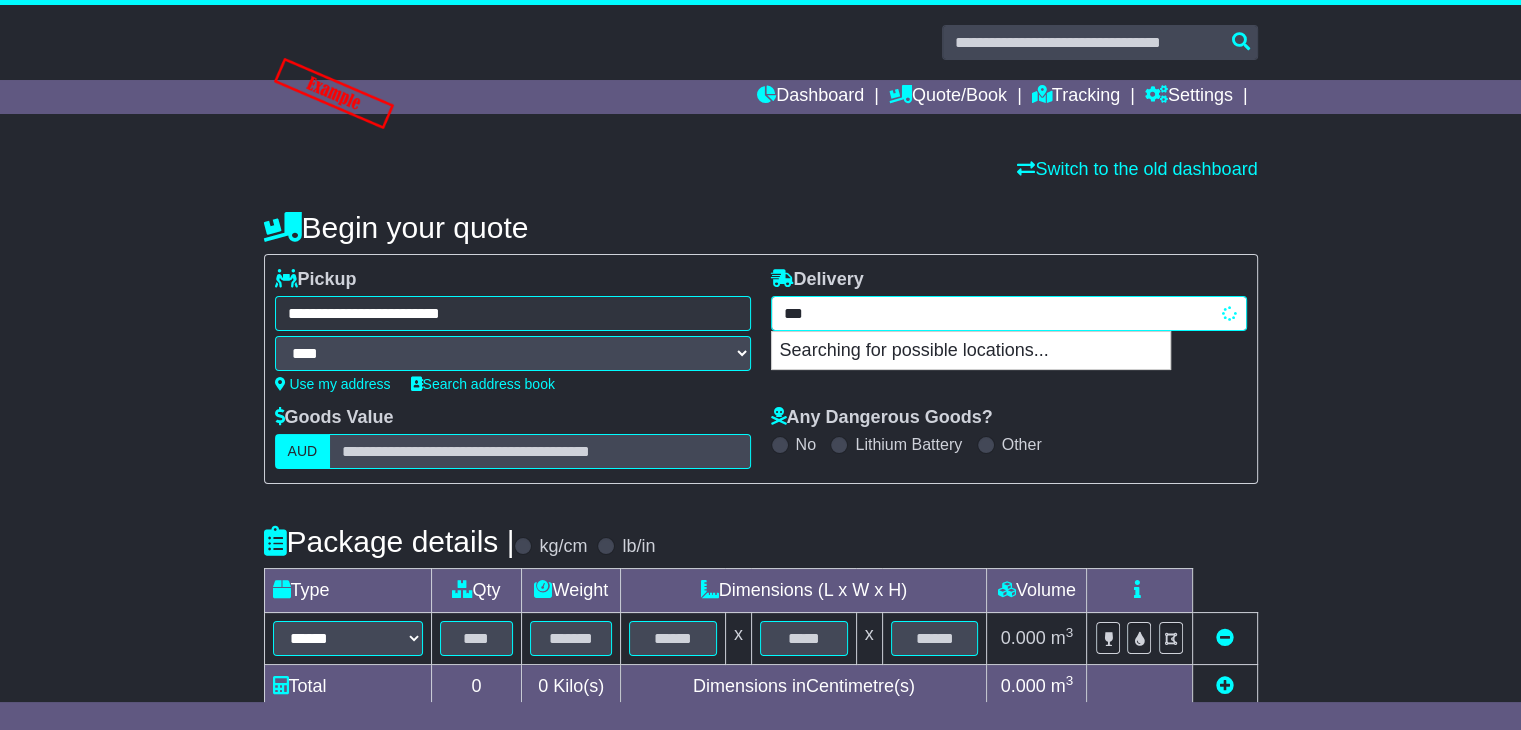 type on "****" 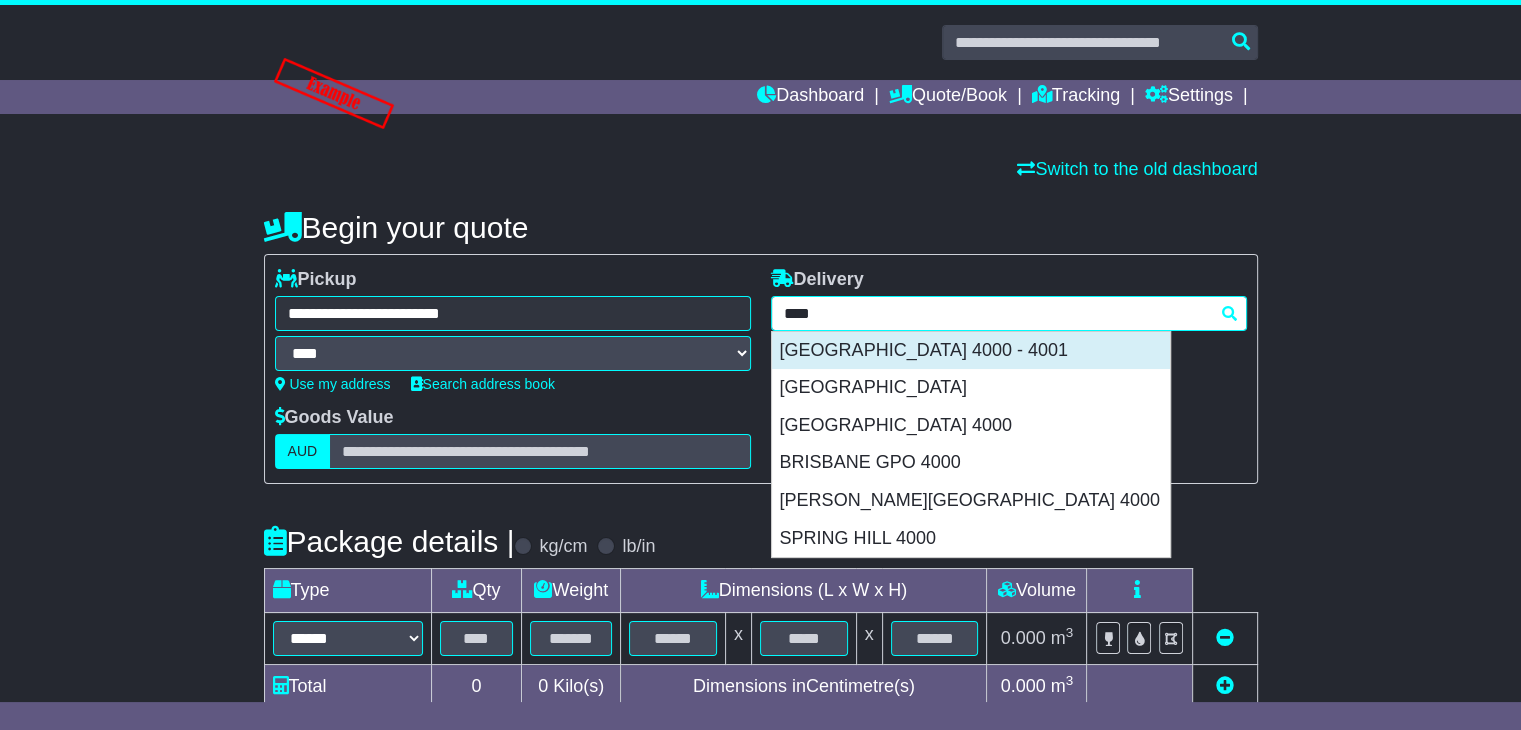 click on "[GEOGRAPHIC_DATA] 4000 - 4001" at bounding box center [971, 351] 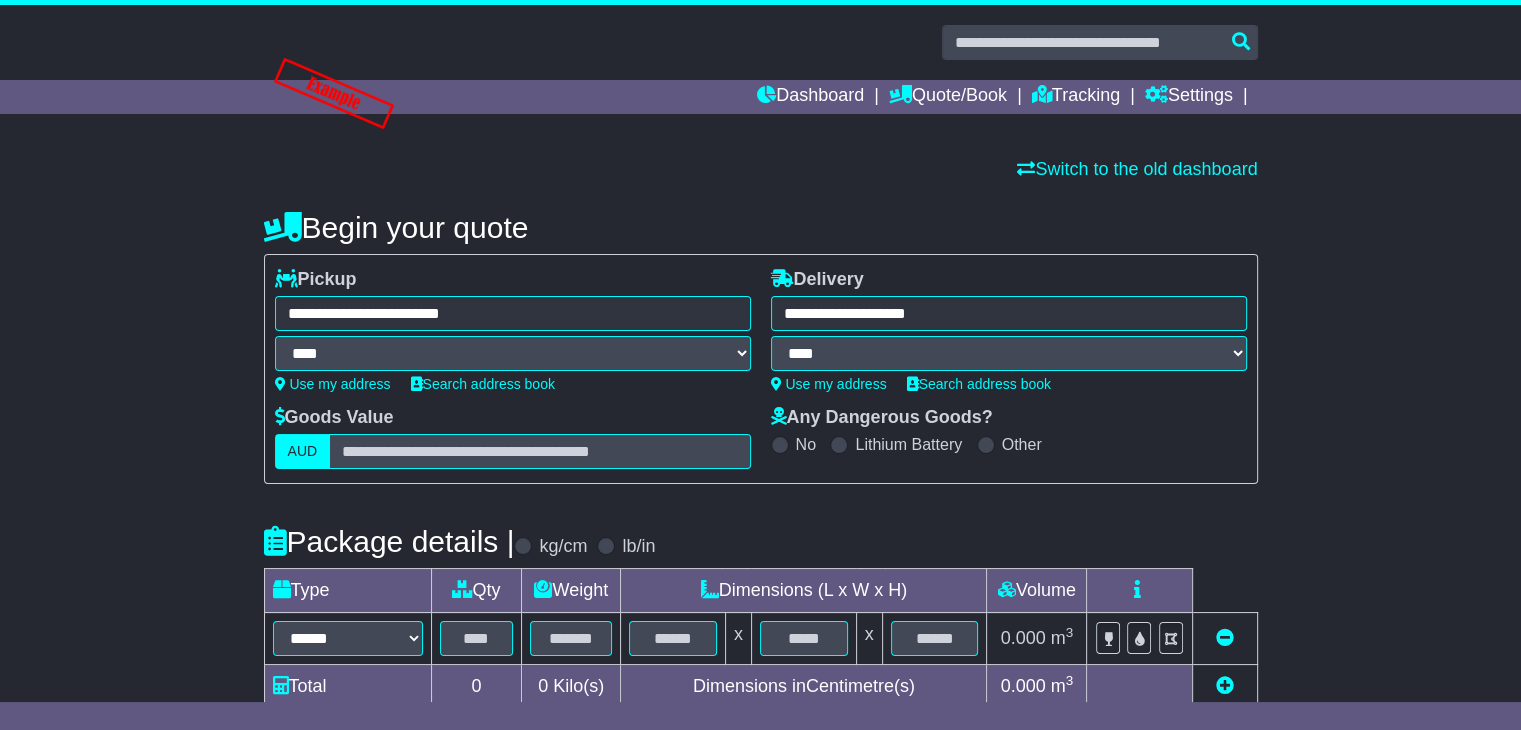 type on "**********" 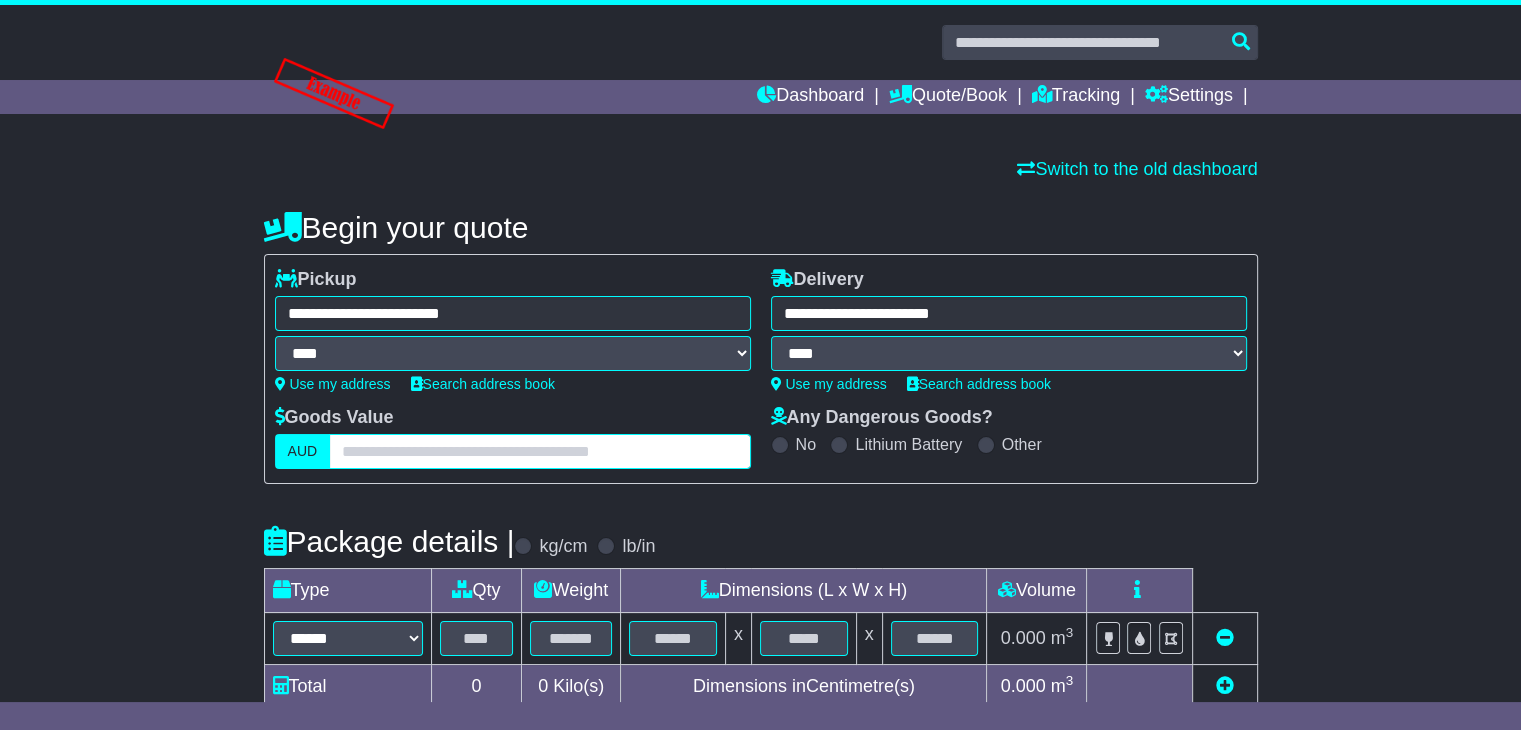 click at bounding box center (539, 451) 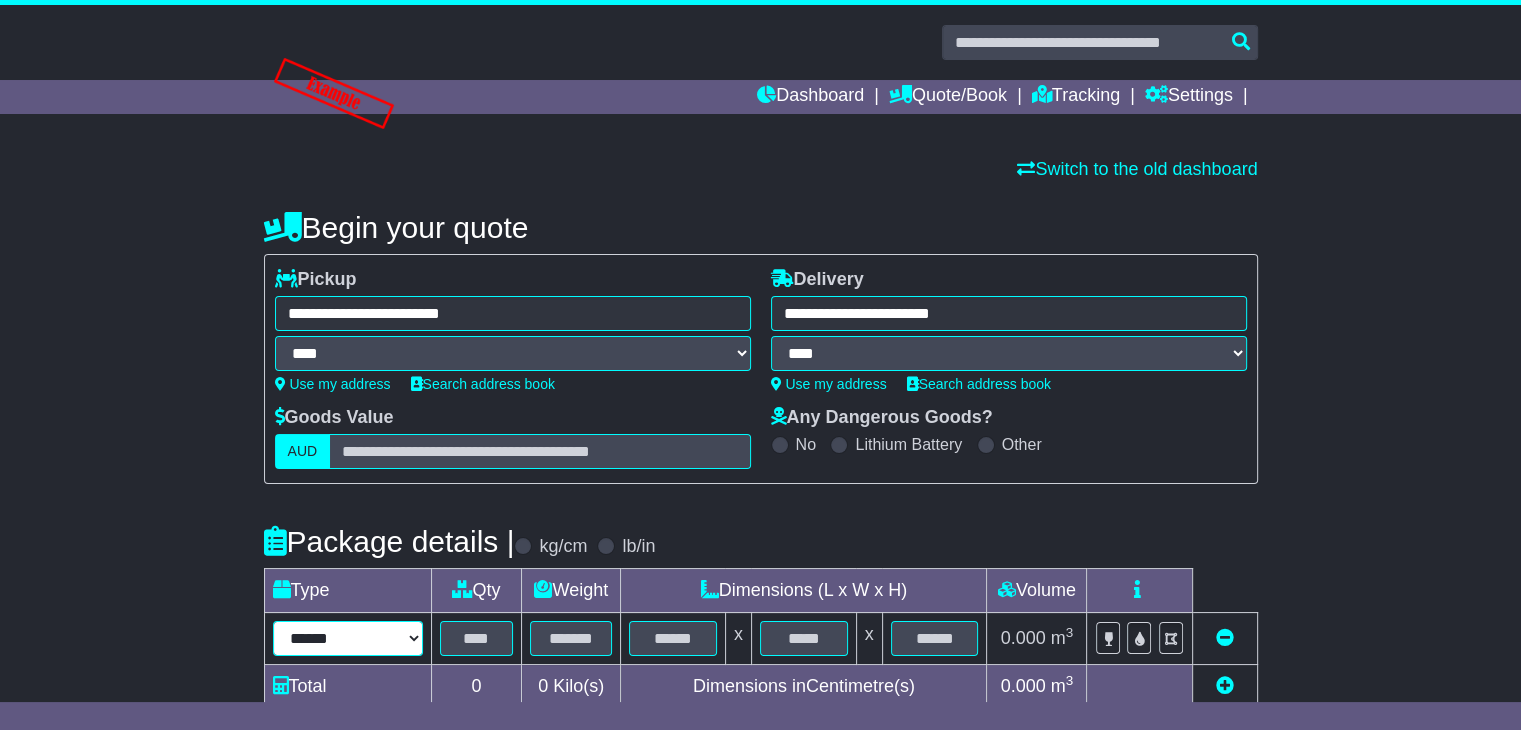 click on "****** ****** *** ******** ***** **** **** ****** *** *******" at bounding box center (348, 638) 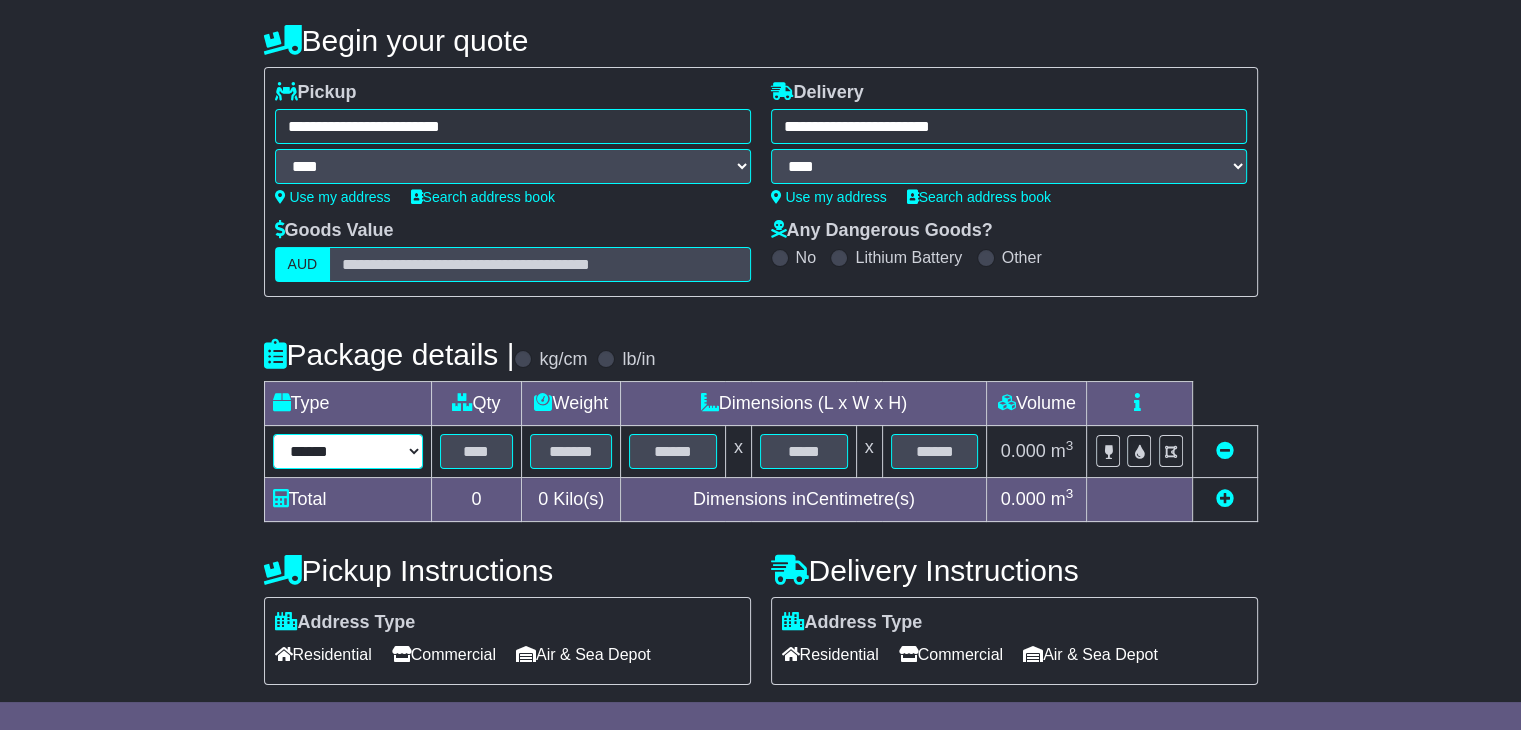 scroll, scrollTop: 200, scrollLeft: 0, axis: vertical 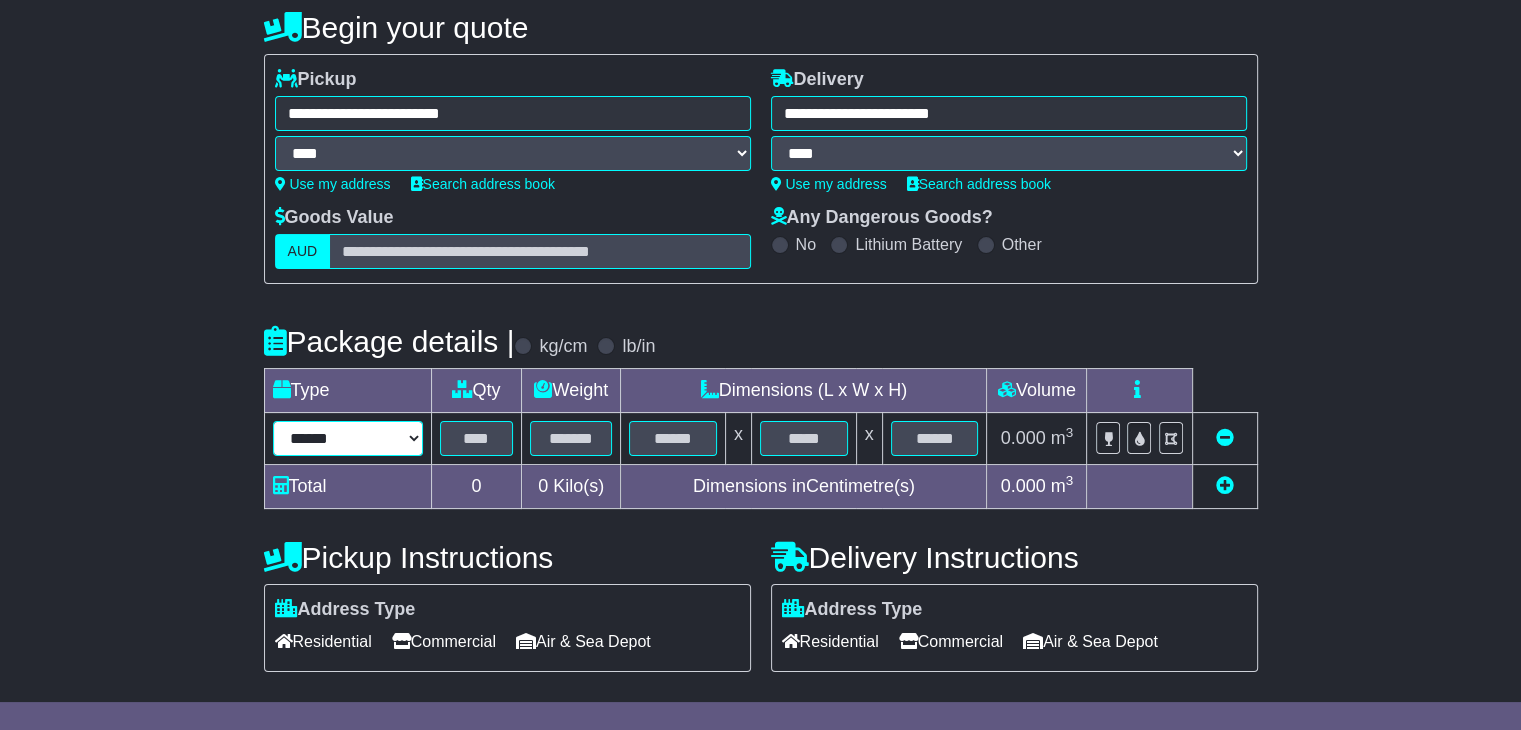 click on "****** ****** *** ******** ***** **** **** ****** *** *******" at bounding box center [348, 438] 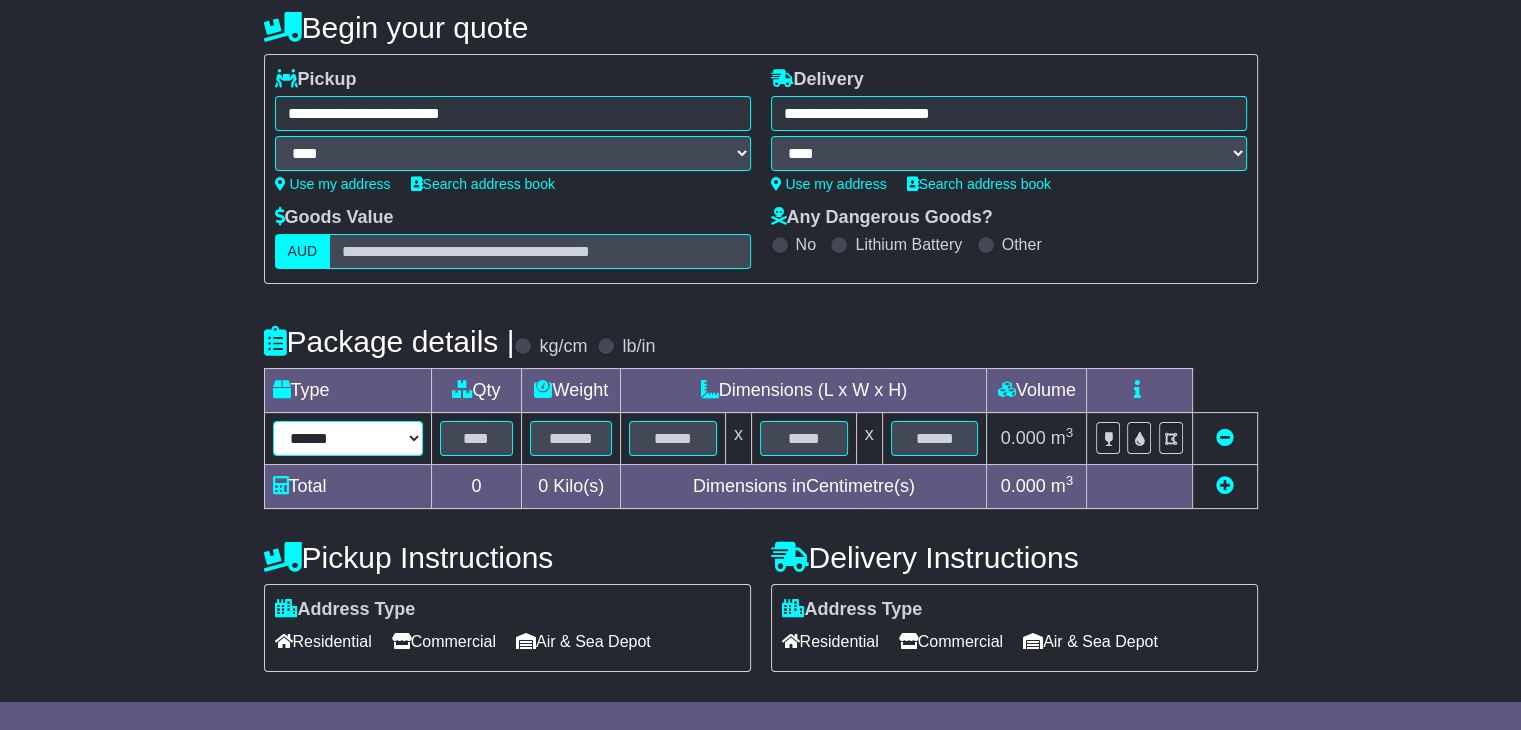 select on "***" 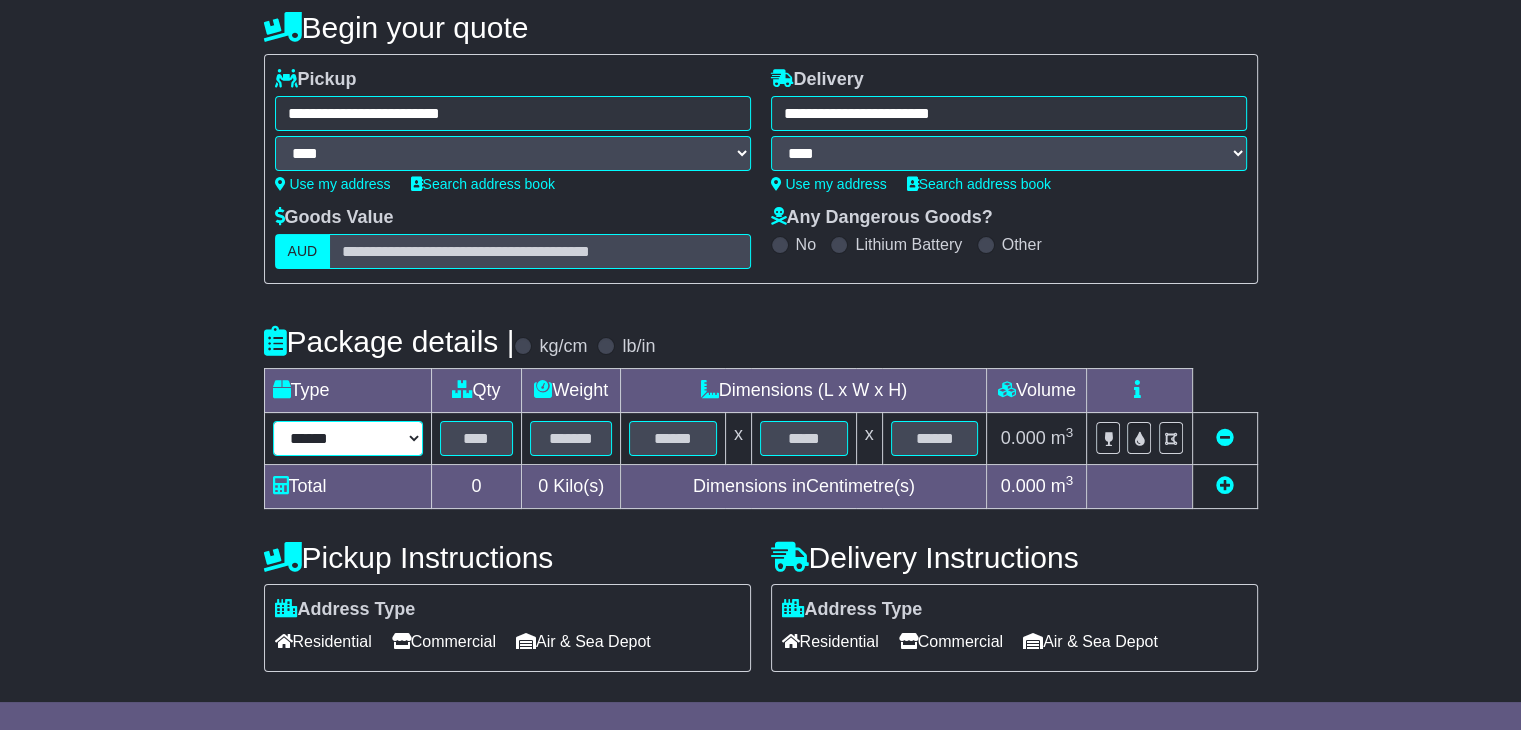 click on "****** ****** *** ******** ***** **** **** ****** *** *******" at bounding box center (348, 438) 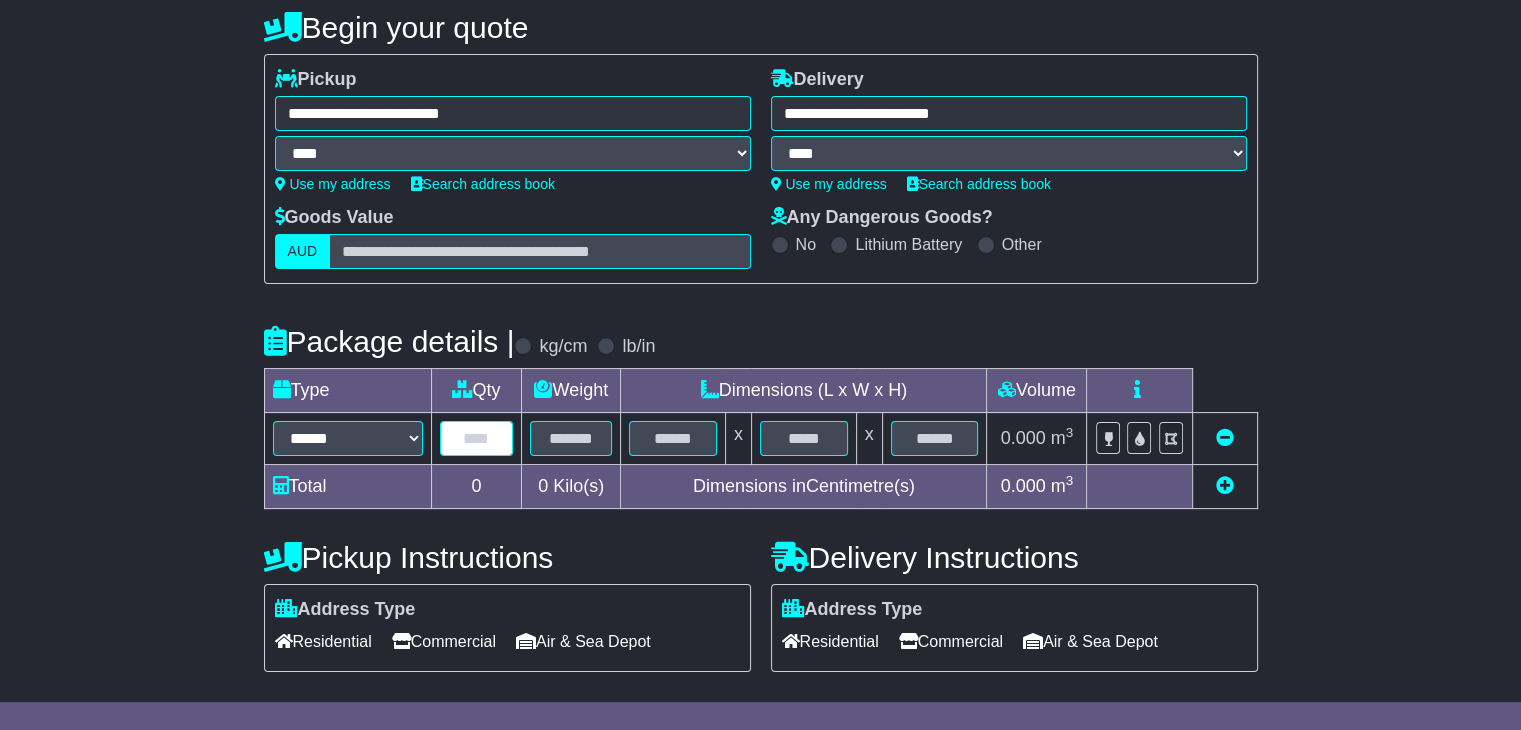 click at bounding box center (477, 438) 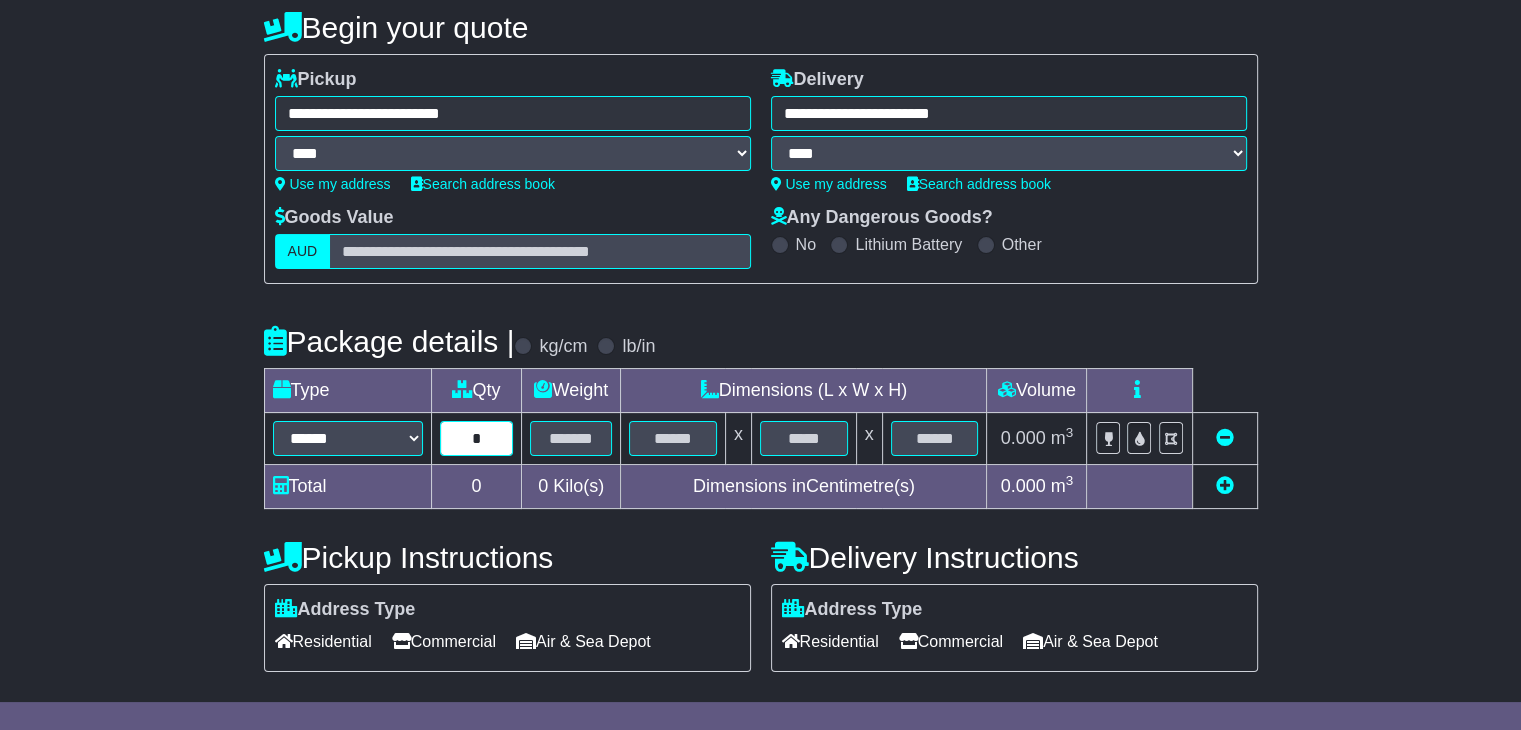 type on "*" 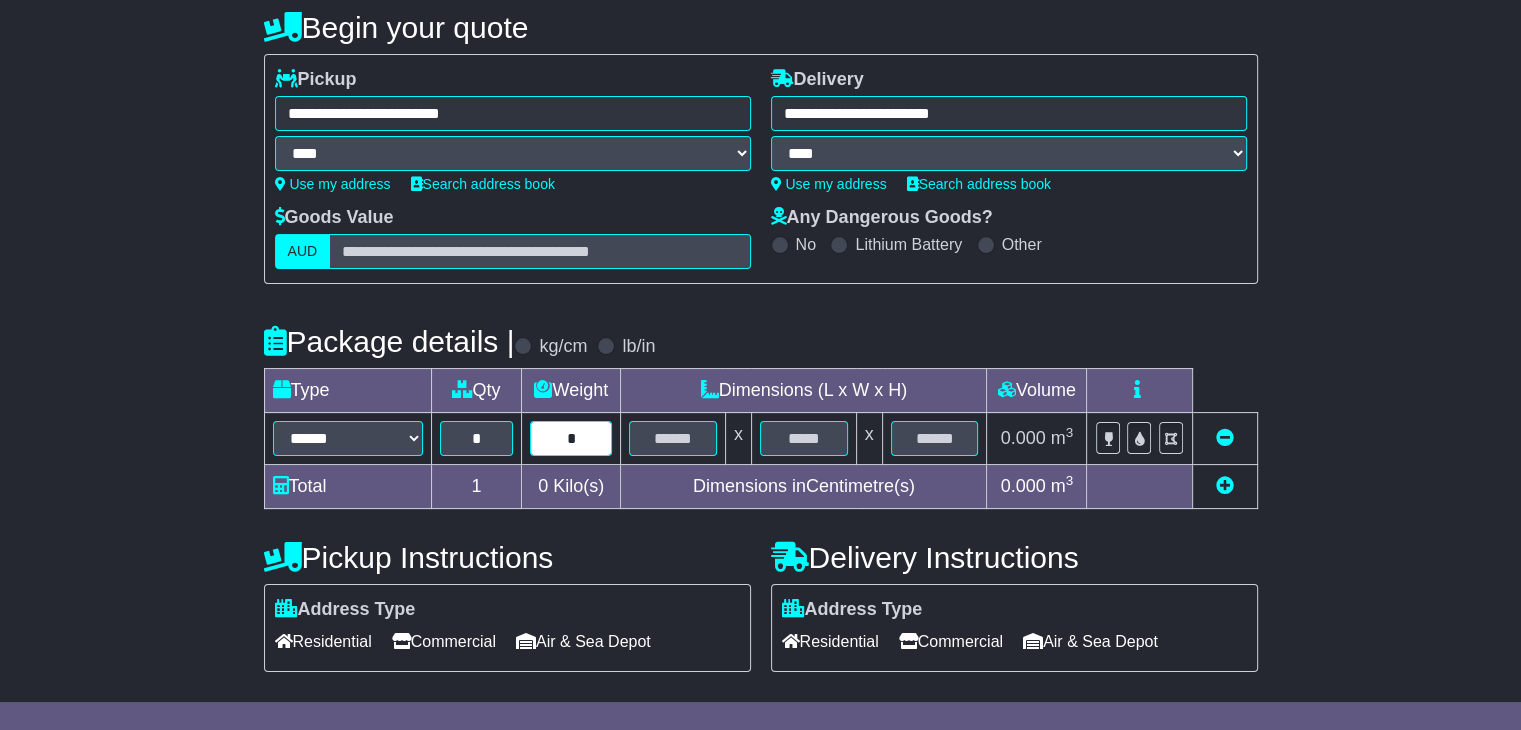 type on "*" 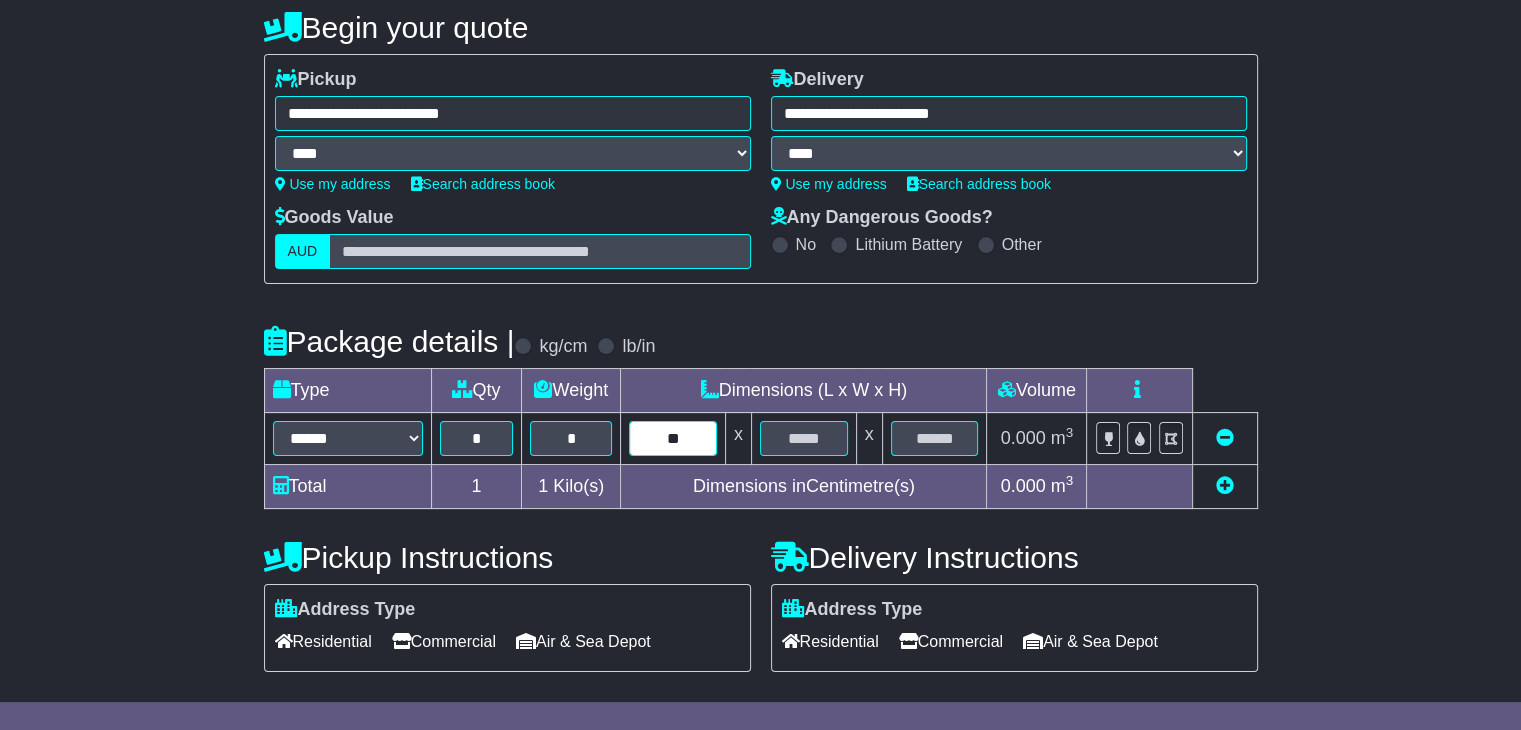 type on "**" 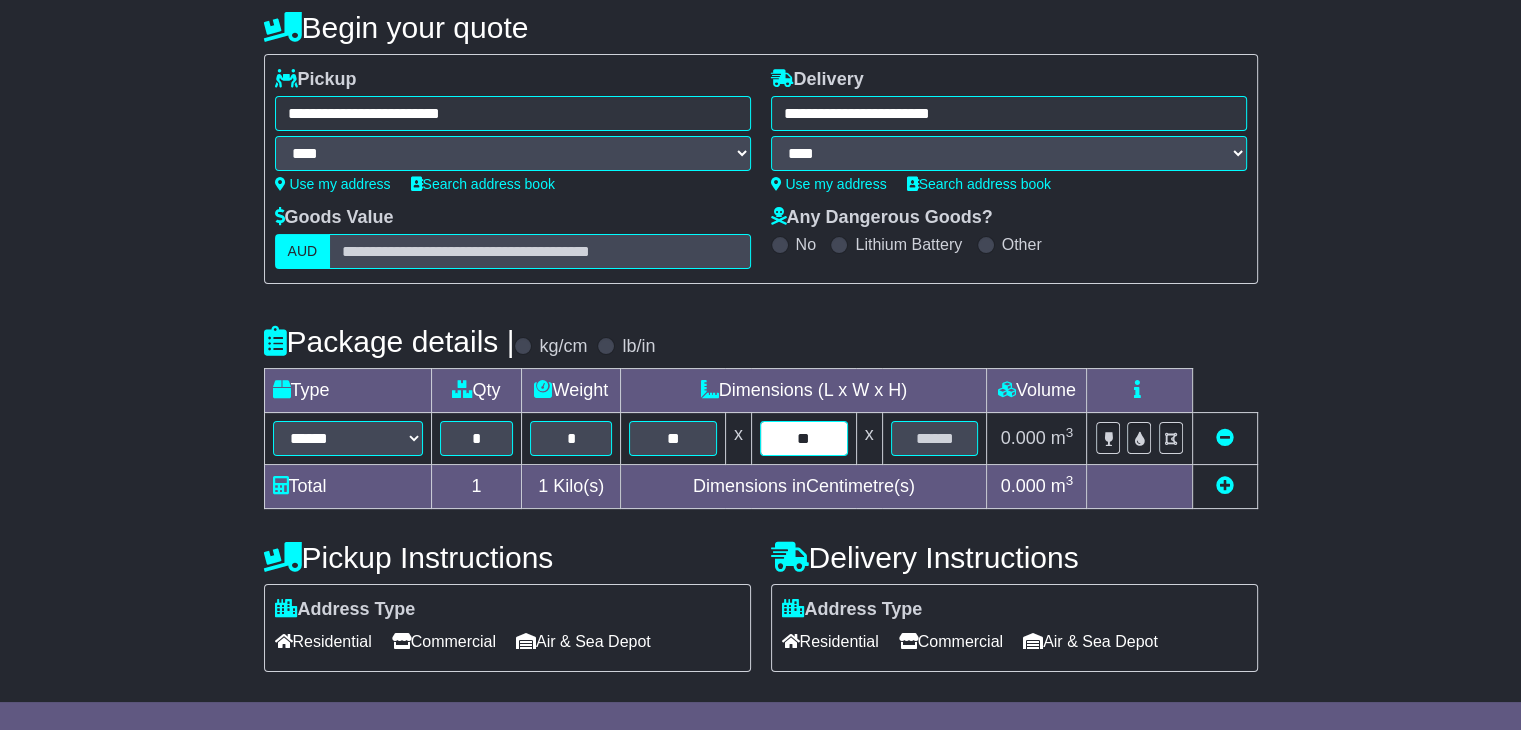 type on "**" 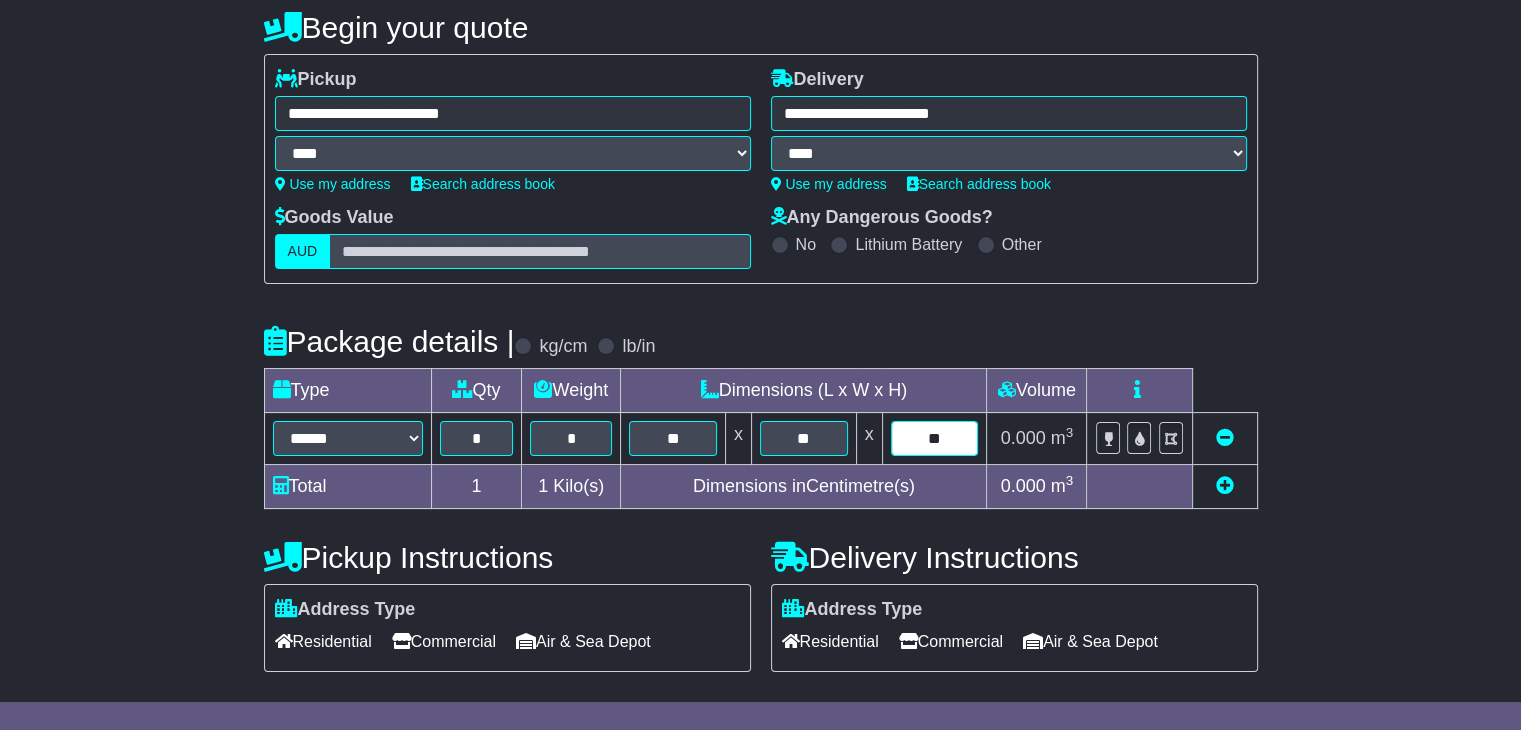 type on "**" 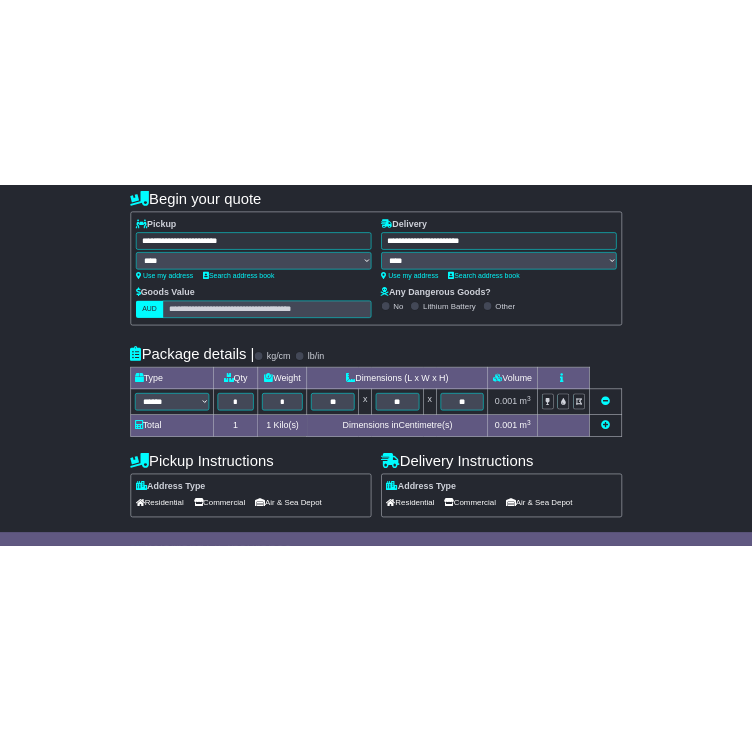 scroll, scrollTop: 365, scrollLeft: 0, axis: vertical 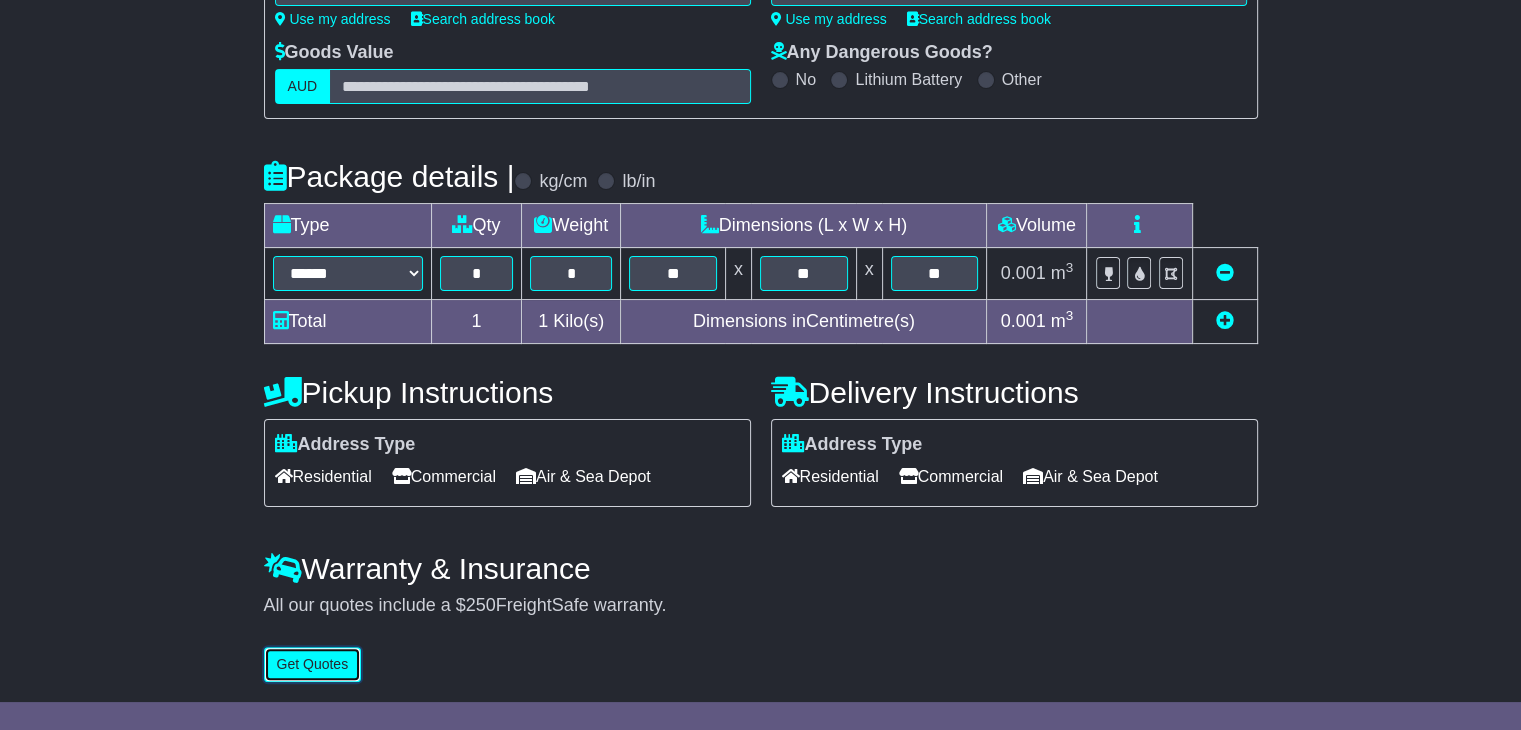 type 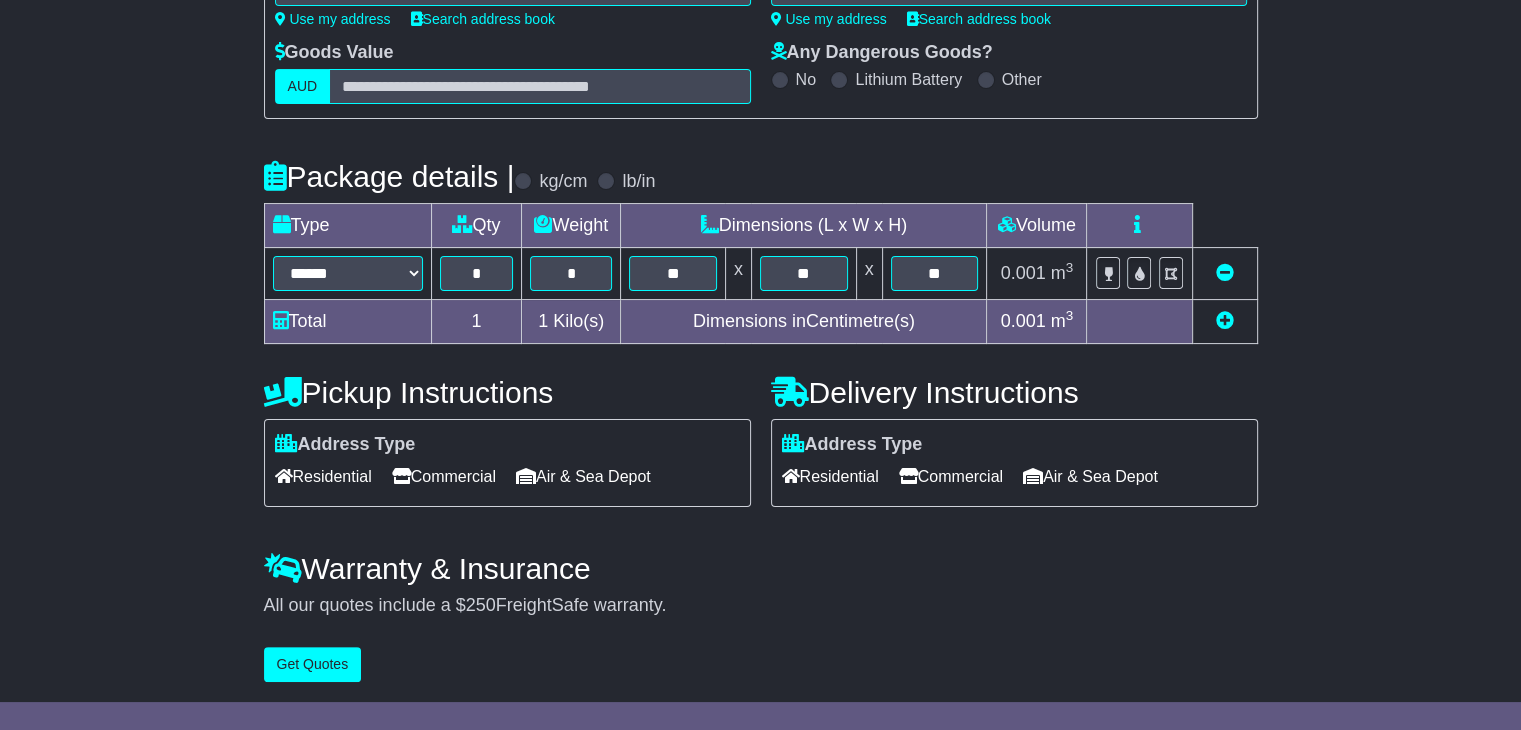 click on "**********" at bounding box center (761, 226) 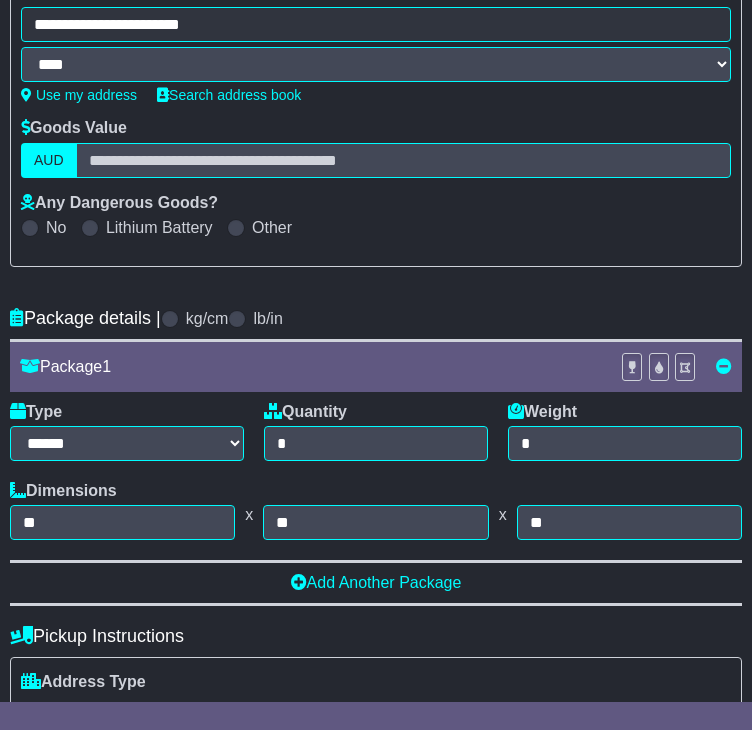 scroll, scrollTop: 465, scrollLeft: 0, axis: vertical 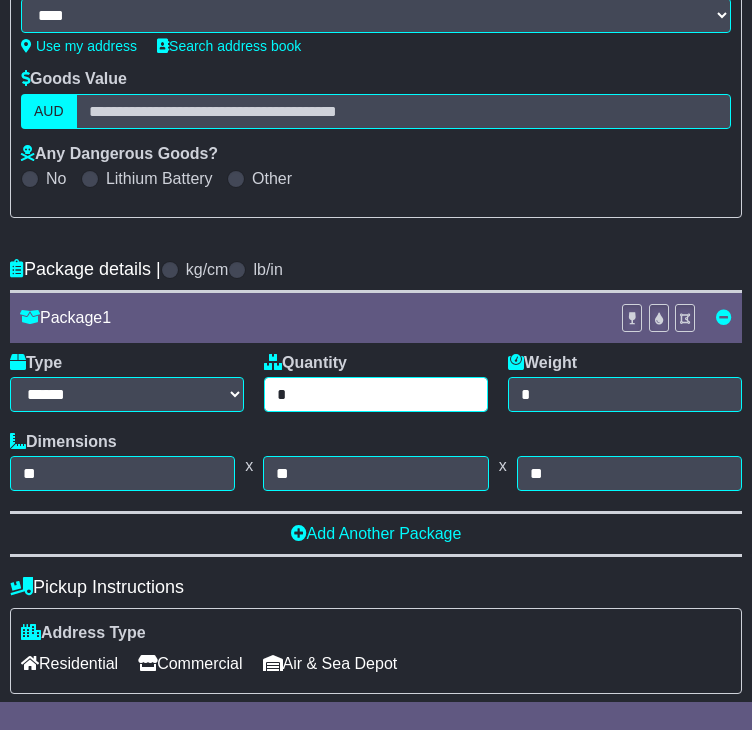 click on "*" at bounding box center (376, 394) 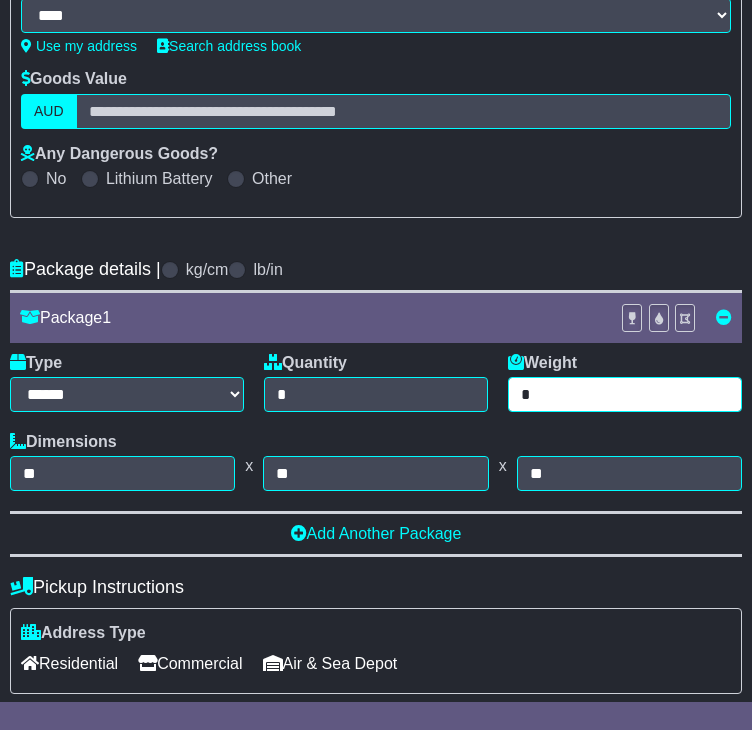 click on "*" at bounding box center (625, 394) 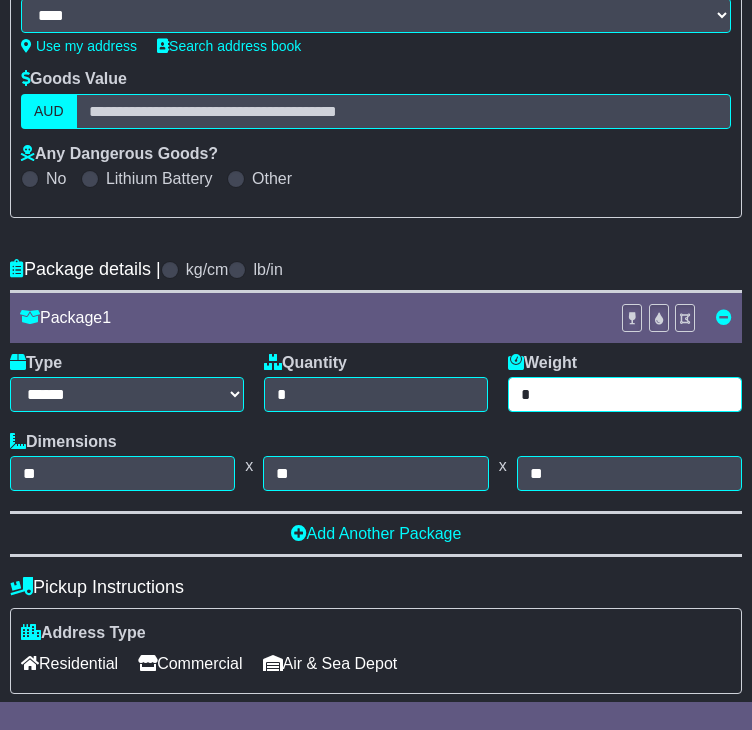 type on "*" 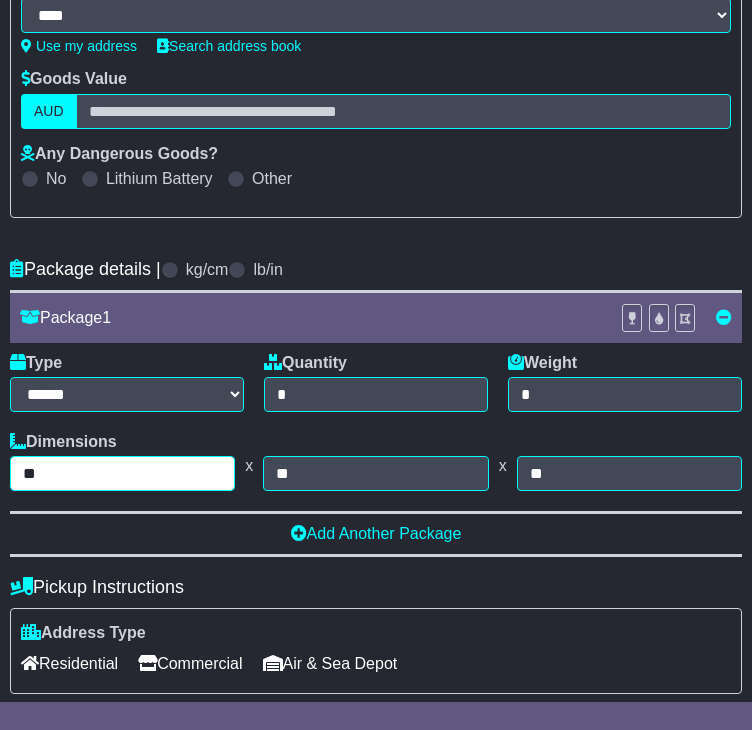 click on "**" at bounding box center (122, 473) 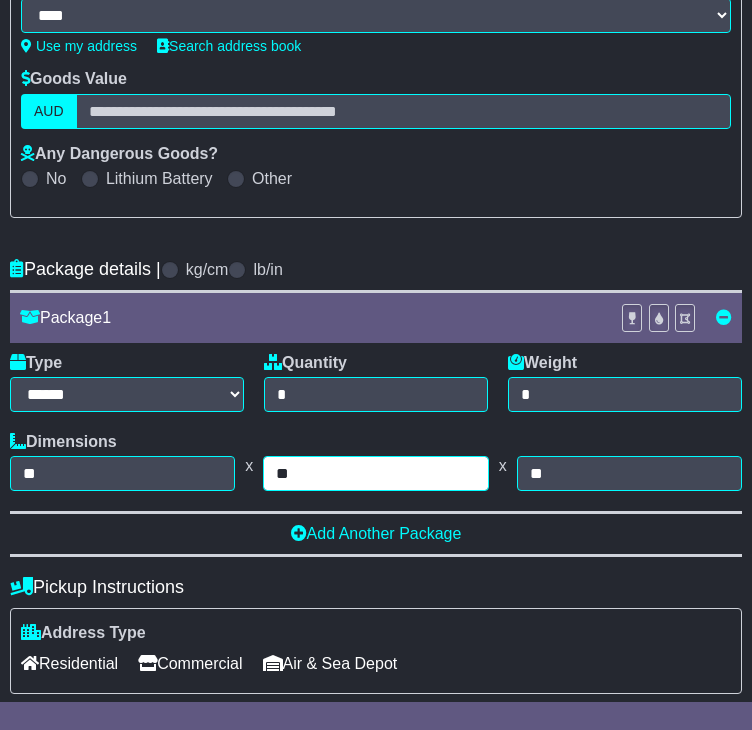 type on "**" 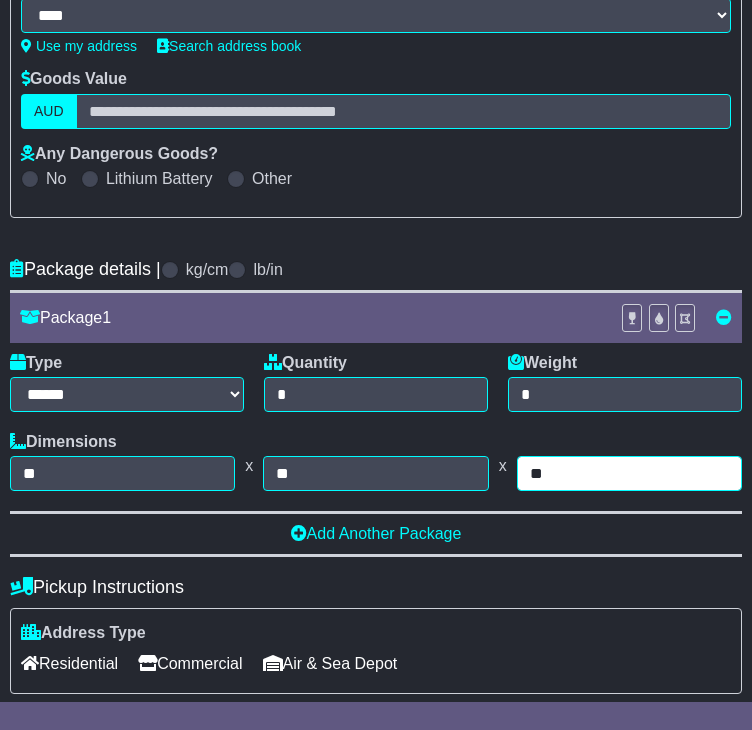 type on "**" 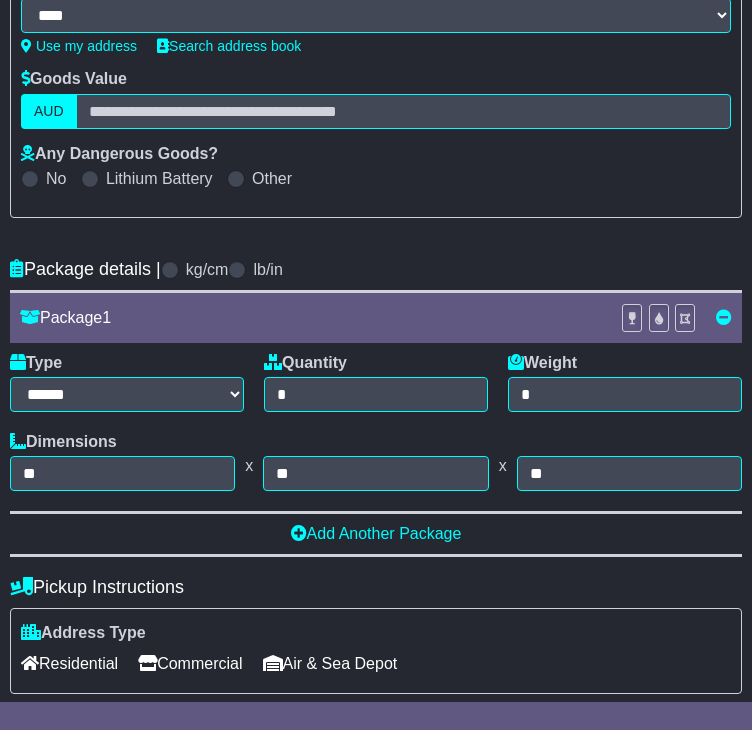 click on "Pickup Instructions
Address Type
Residential
Commercial
[GEOGRAPHIC_DATA]
Loading
Forklift  Tail Lift" at bounding box center [376, 630] 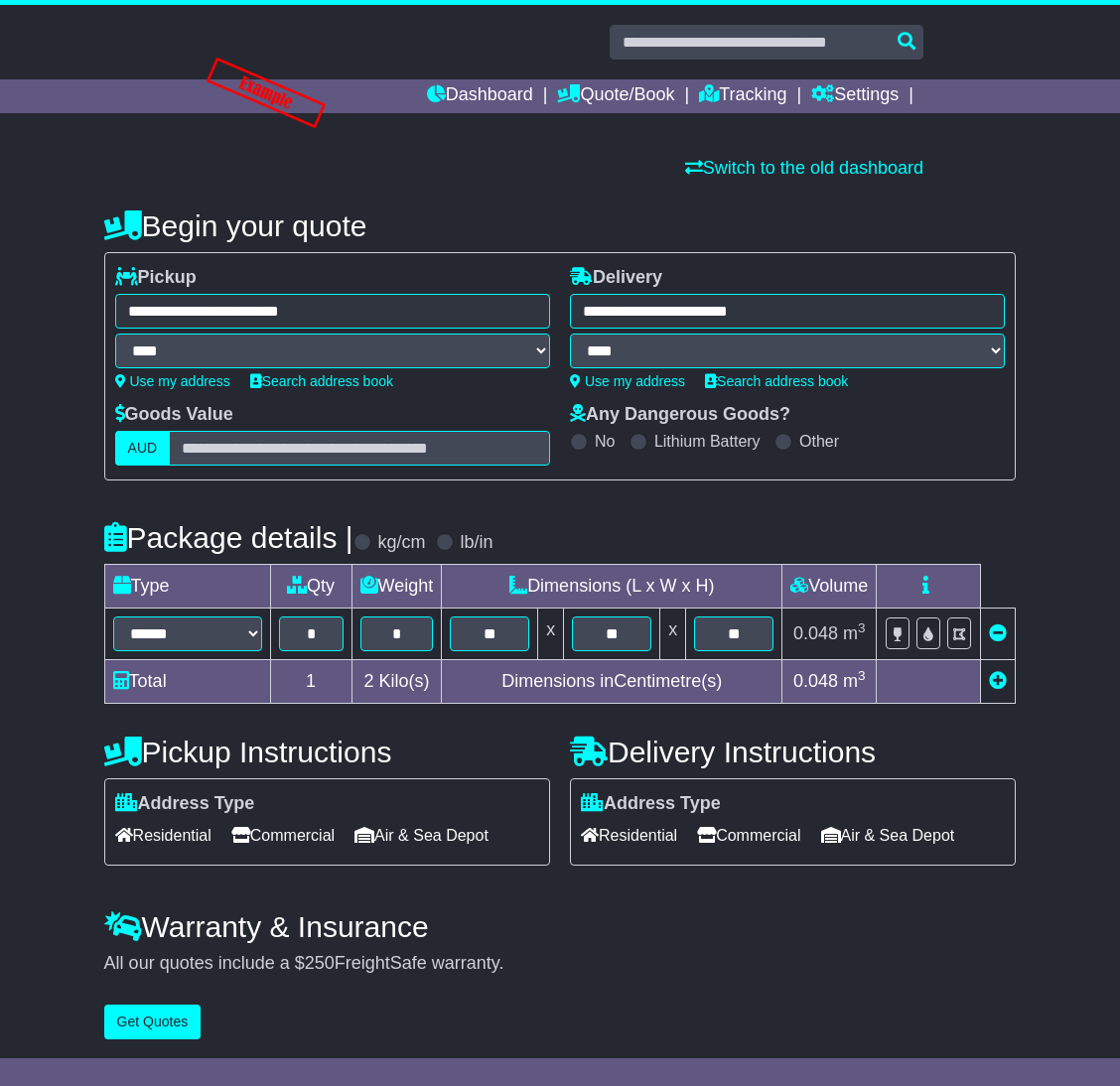 scroll, scrollTop: 4, scrollLeft: 0, axis: vertical 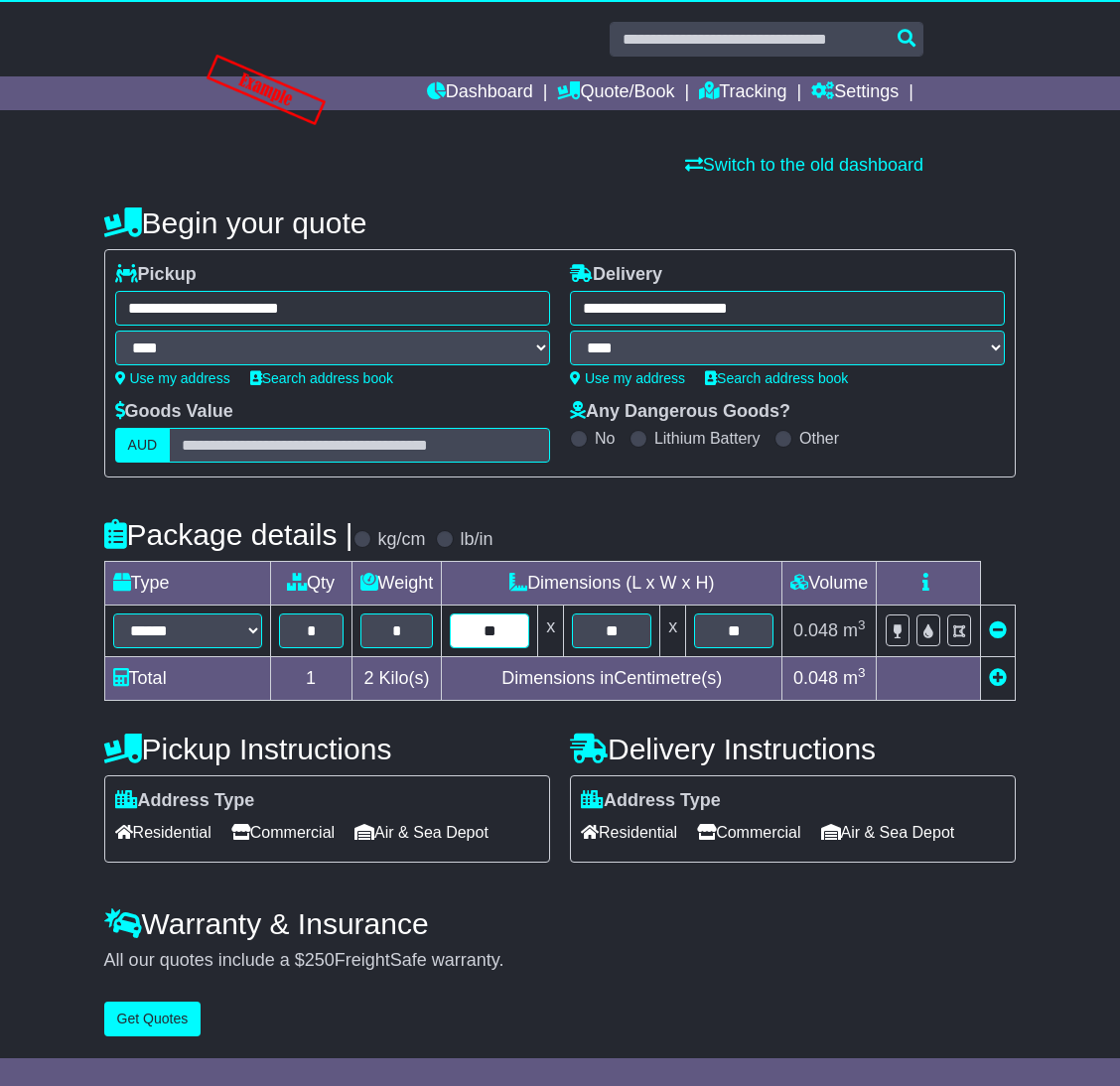 click on "**" at bounding box center (490, 630) 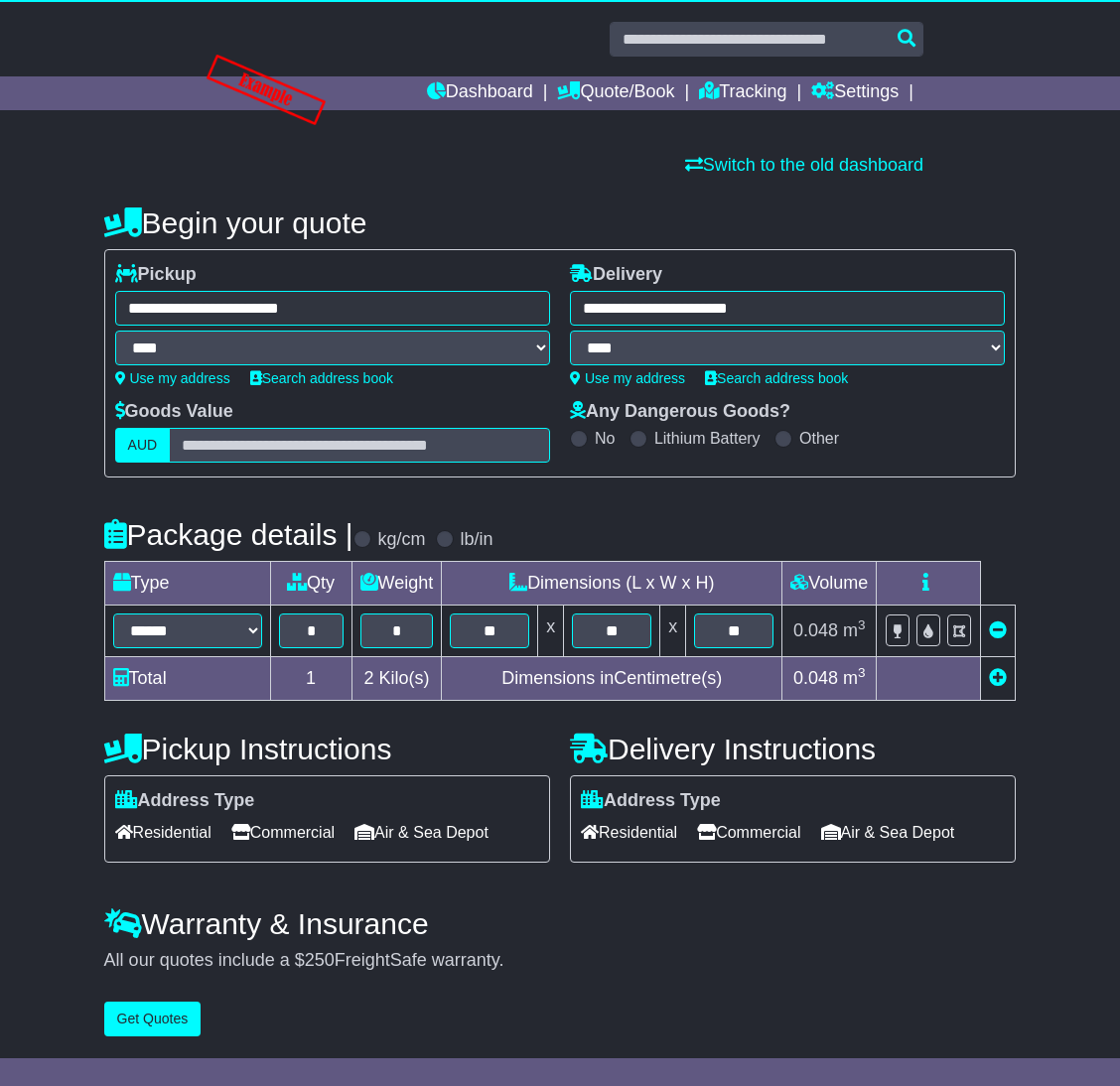 click on "Commercial" at bounding box center (283, 832) 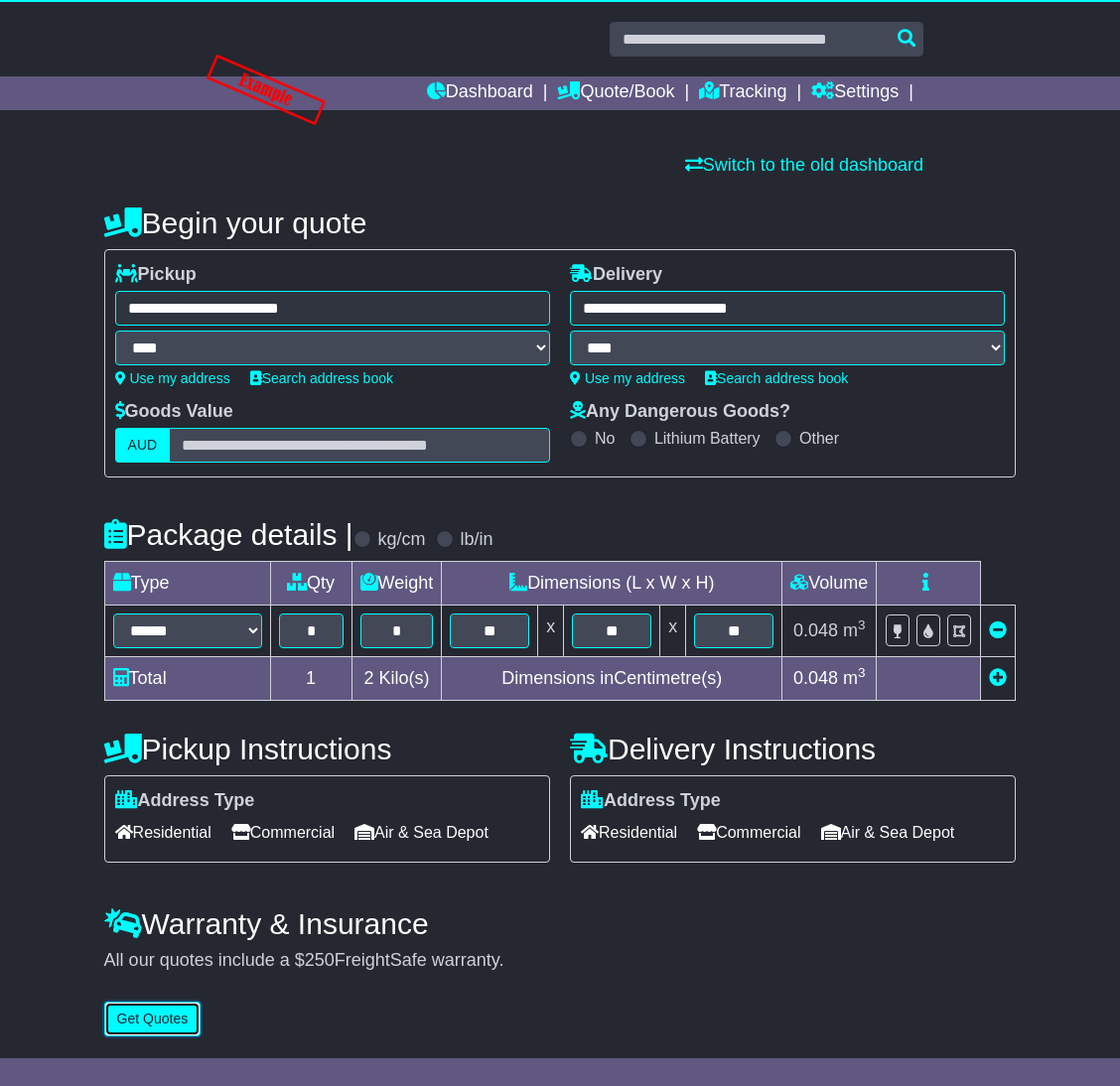 drag, startPoint x: 141, startPoint y: 1018, endPoint x: 282, endPoint y: 1019, distance: 141.00355 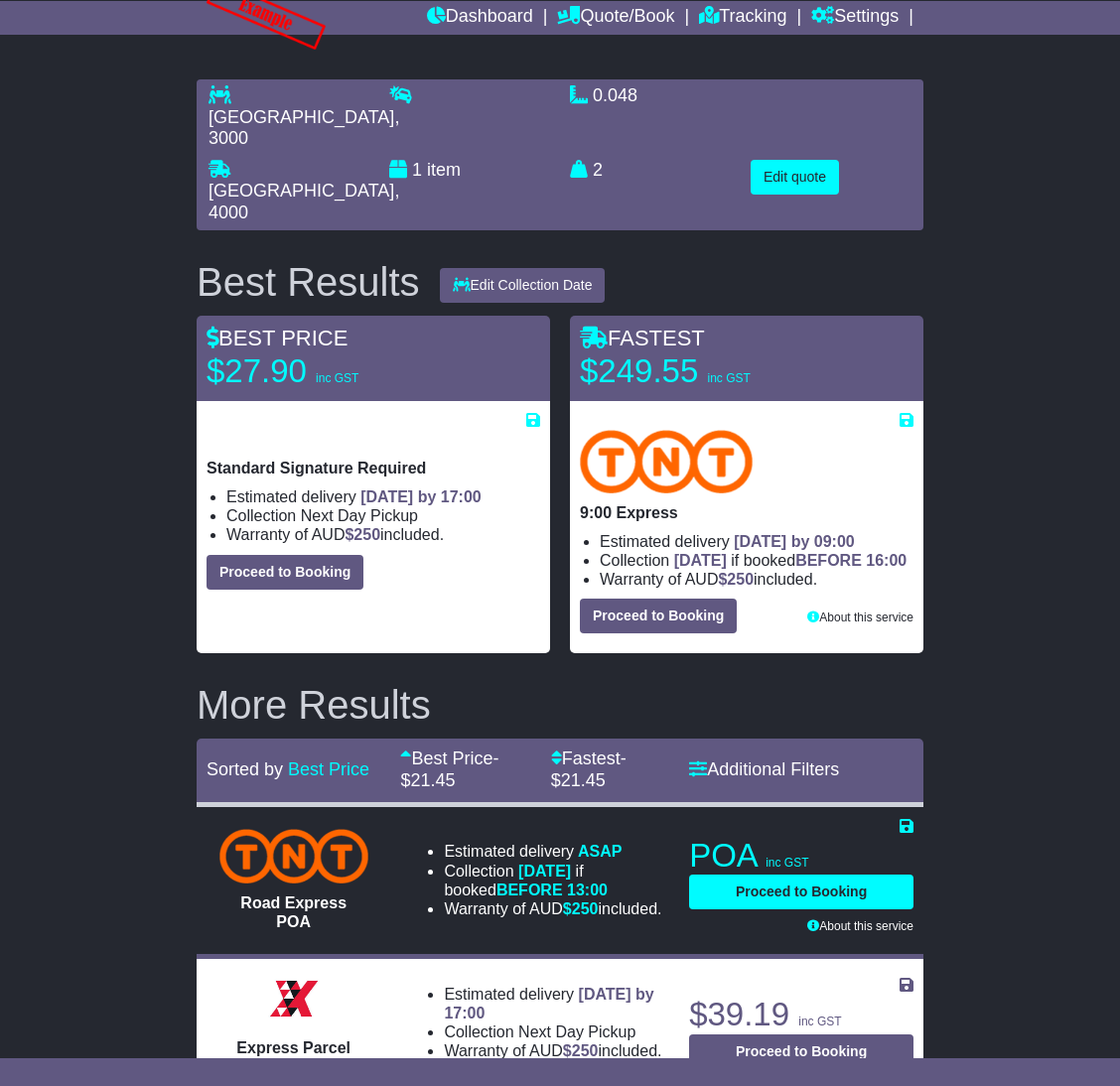 scroll, scrollTop: 149, scrollLeft: 0, axis: vertical 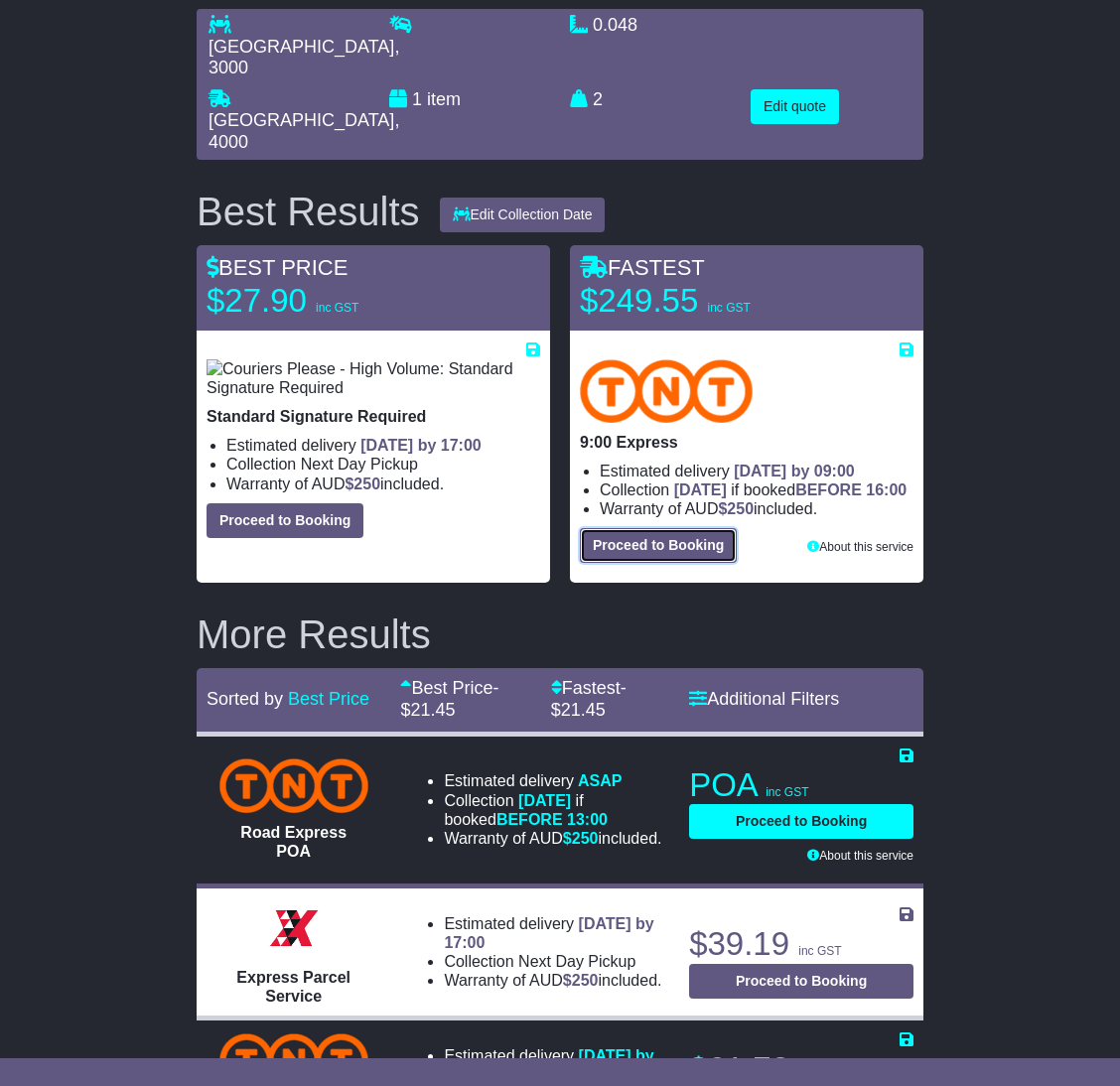 click on "Proceed to Booking" at bounding box center [658, 545] 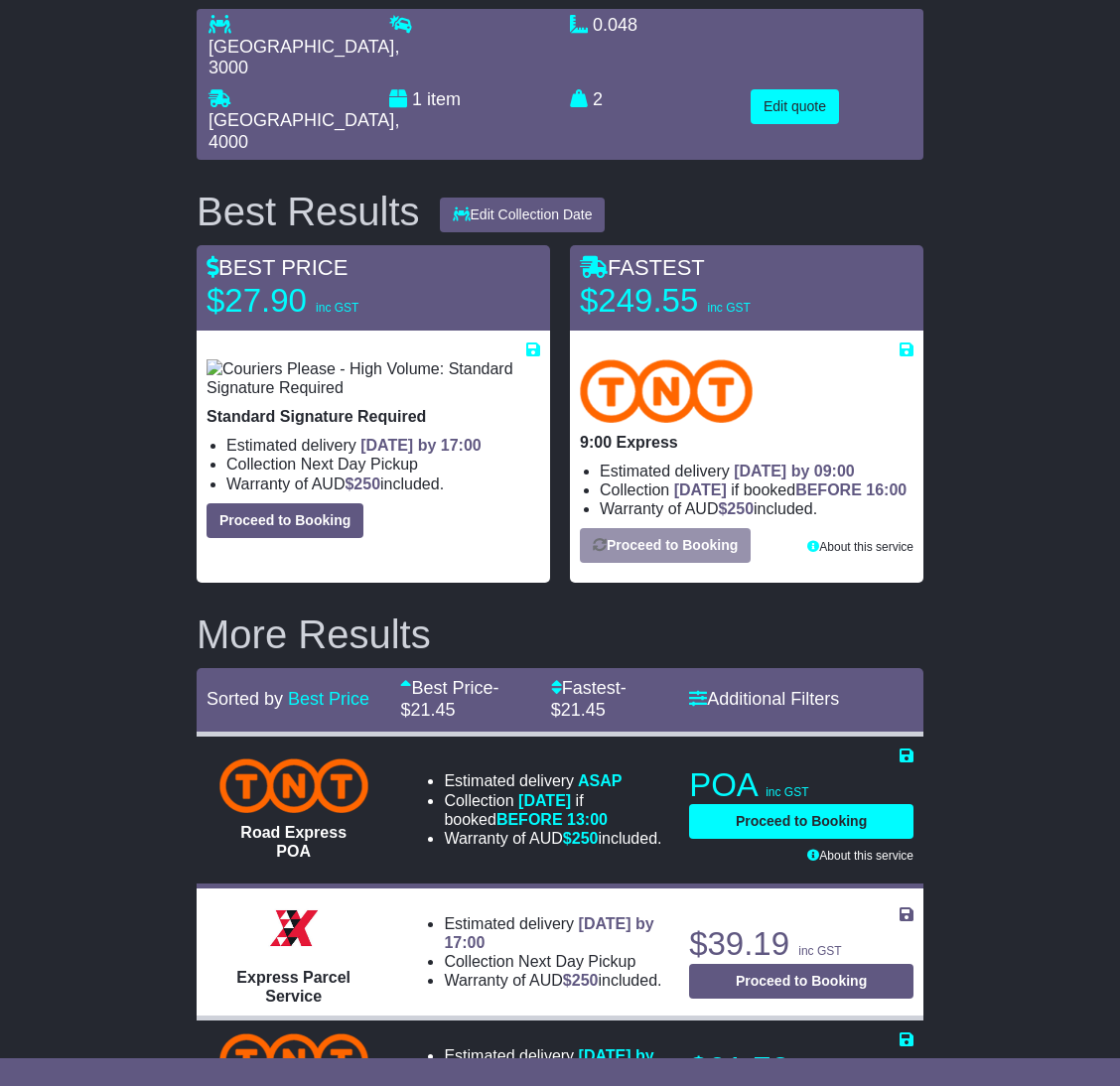 select on "***" 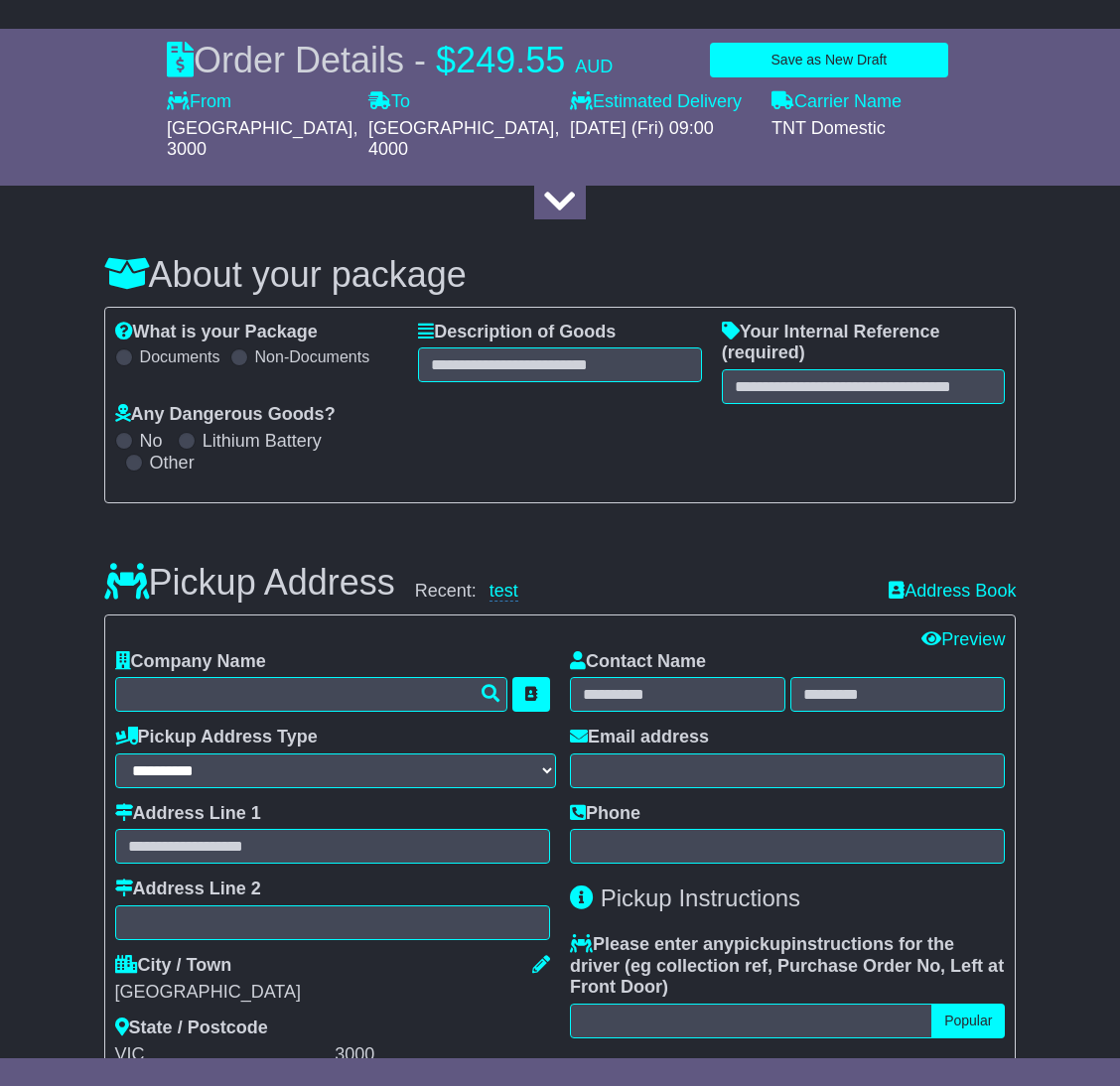 select 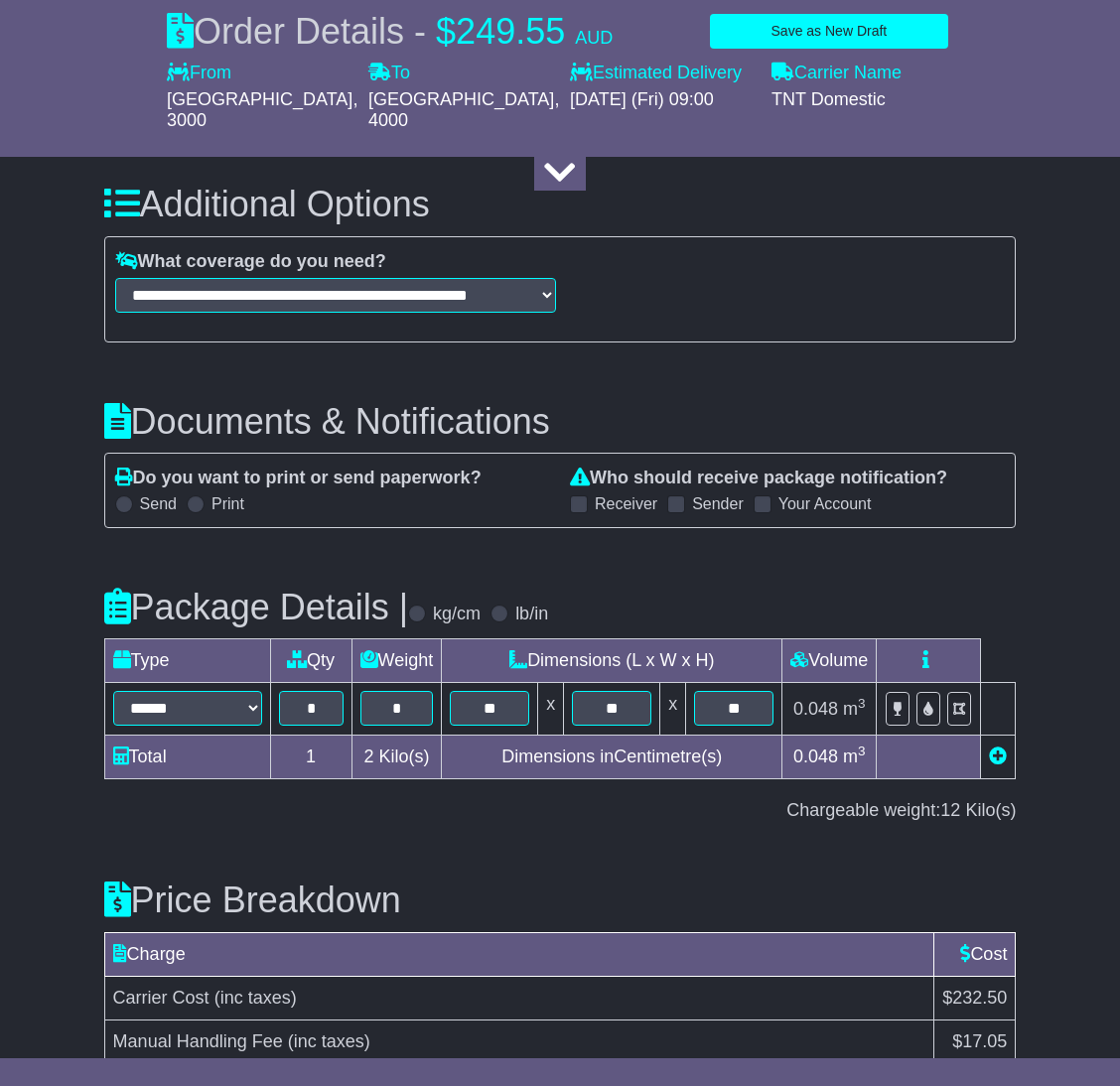 scroll, scrollTop: 2098, scrollLeft: 0, axis: vertical 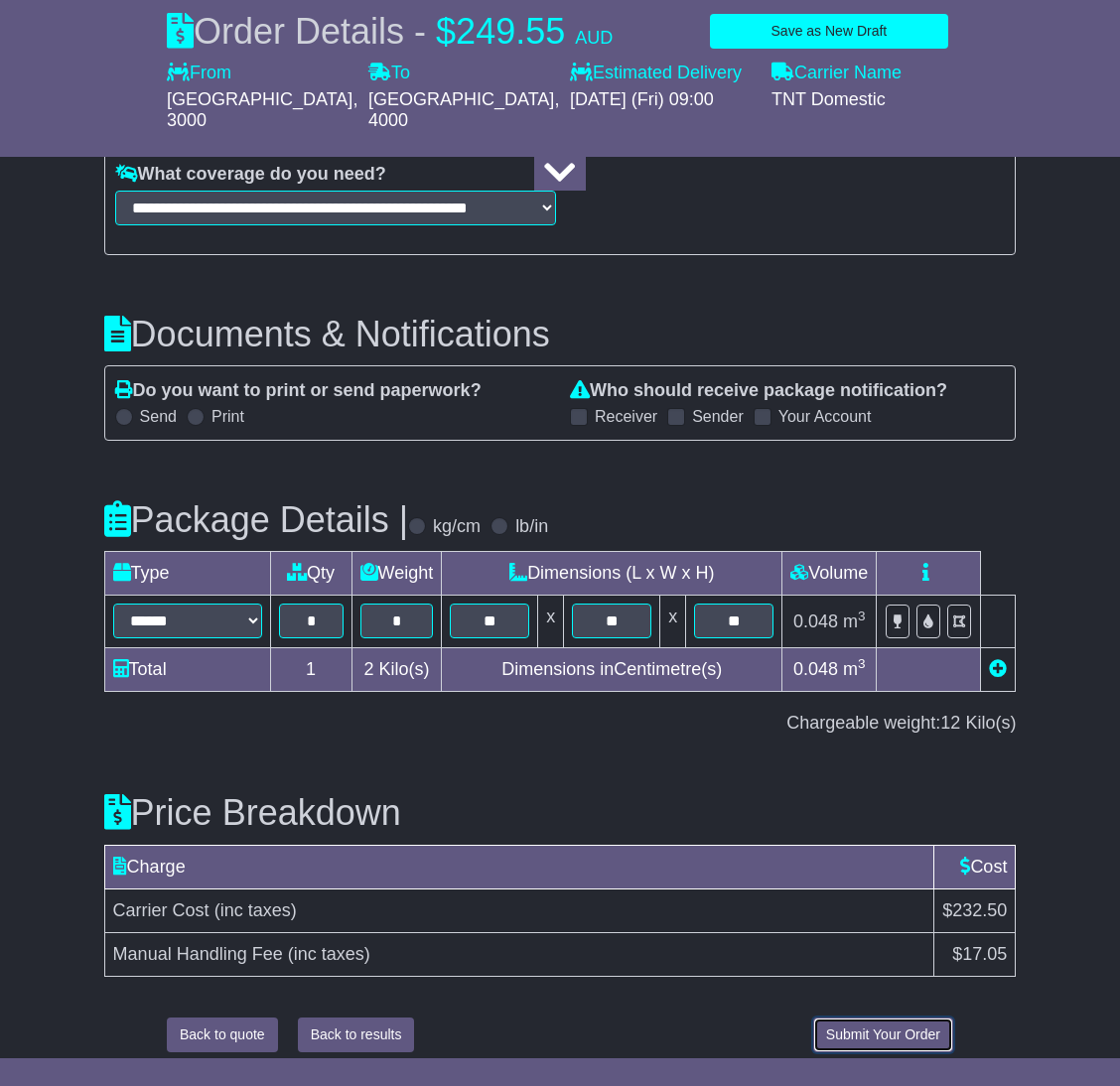 click on "Submit Your Order" at bounding box center (883, 1034) 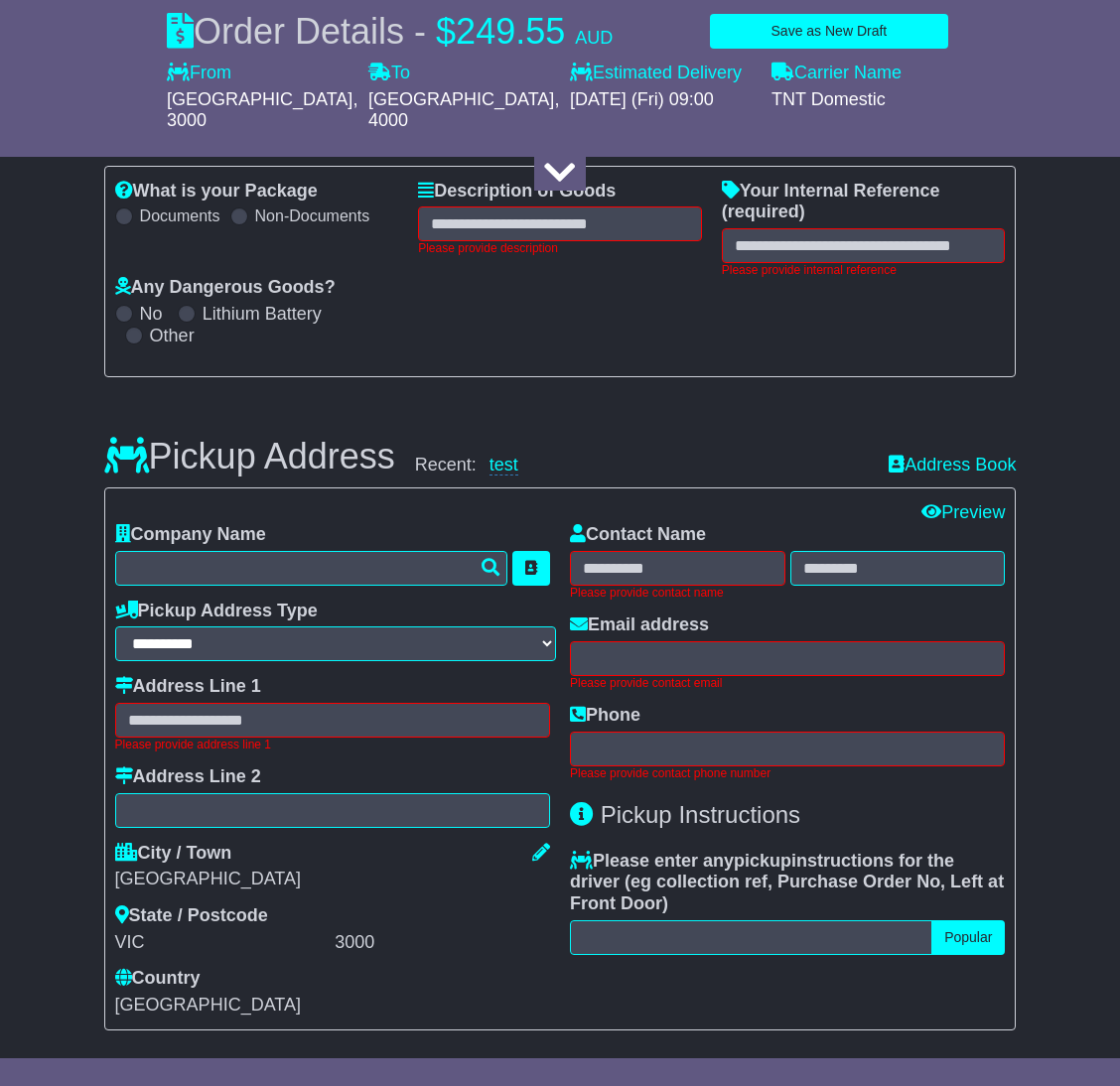 scroll, scrollTop: 289, scrollLeft: 0, axis: vertical 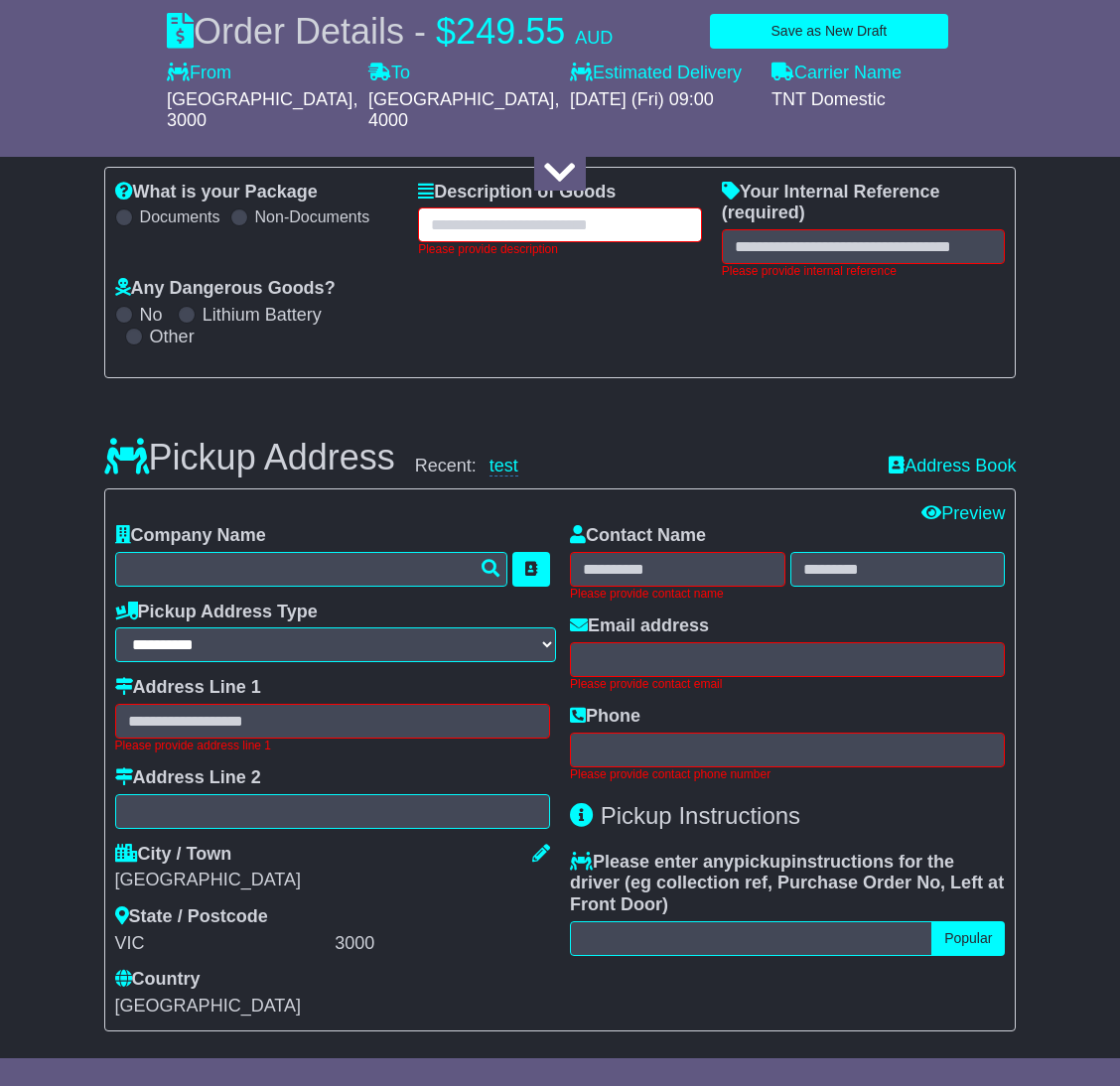 click at bounding box center (560, 224) 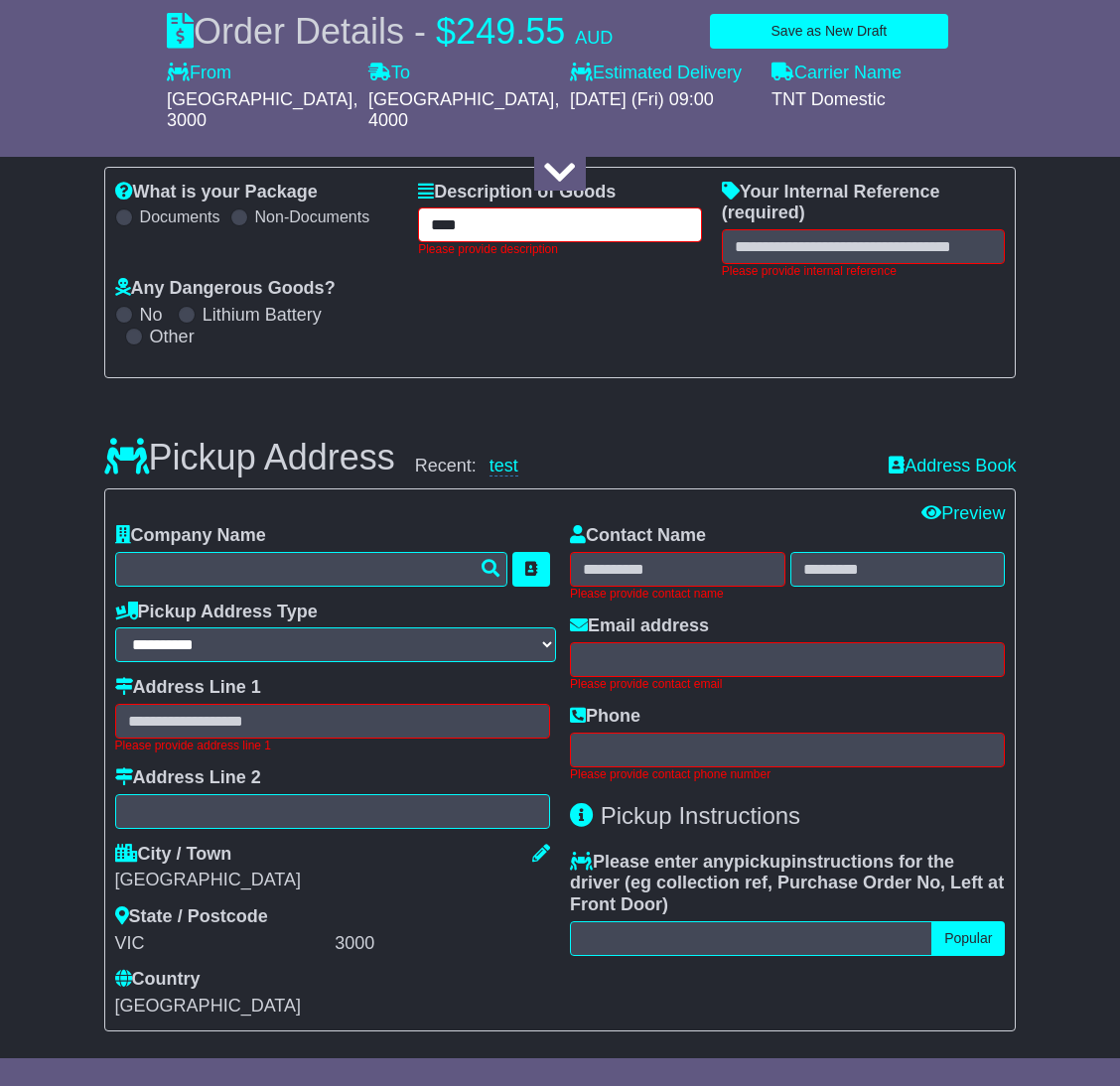 type on "****" 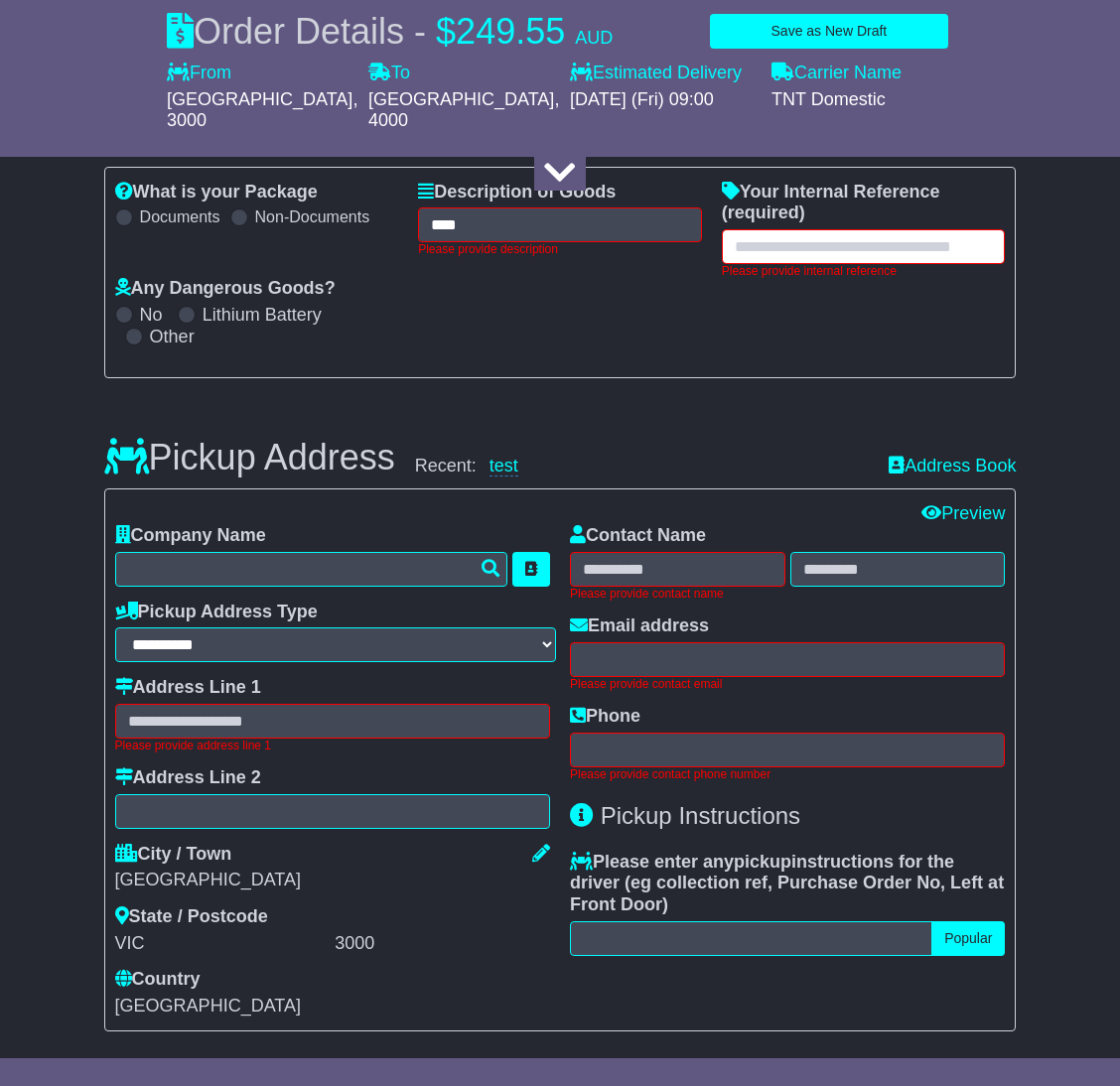 click at bounding box center [864, 246] 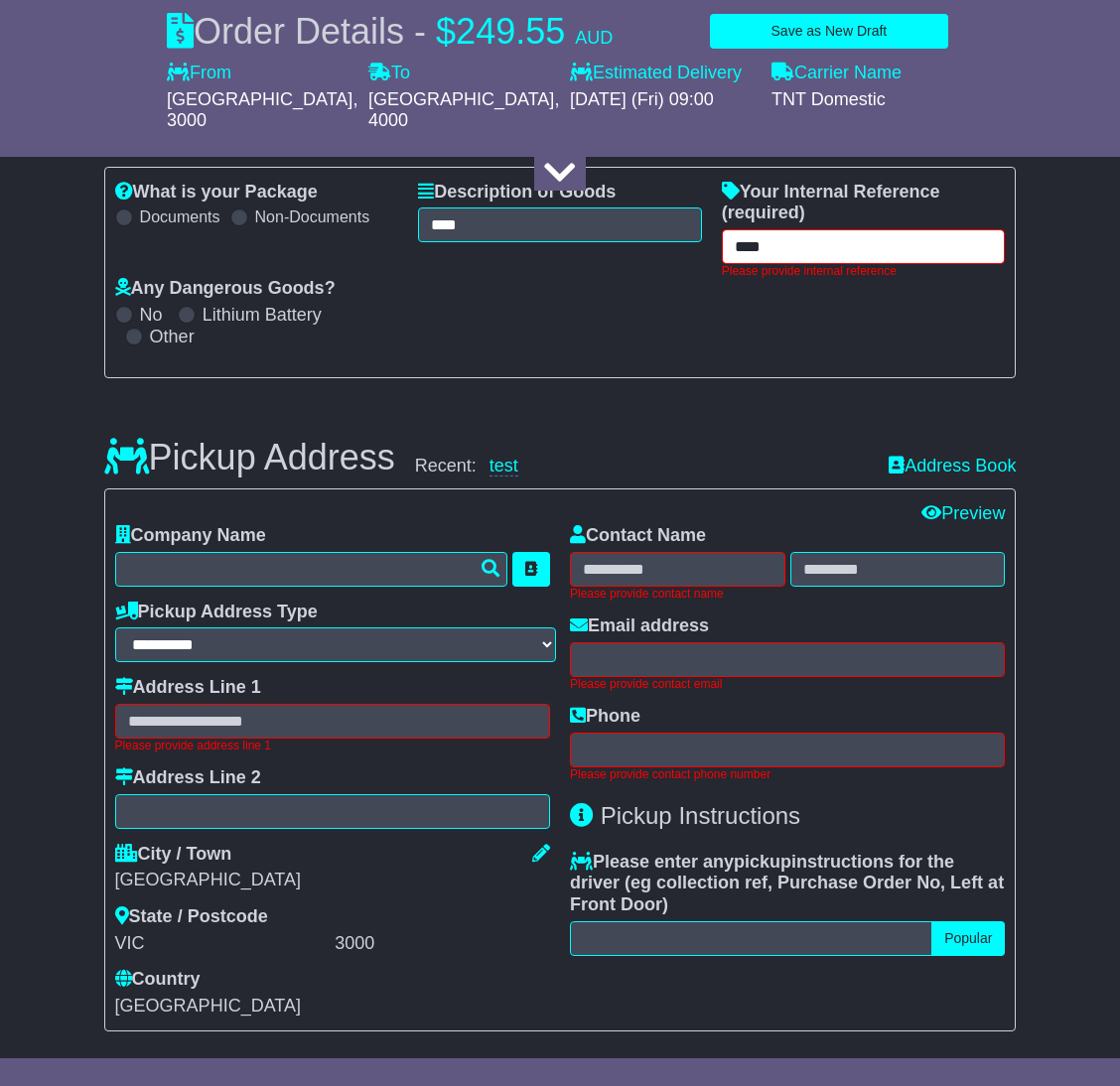type on "****" 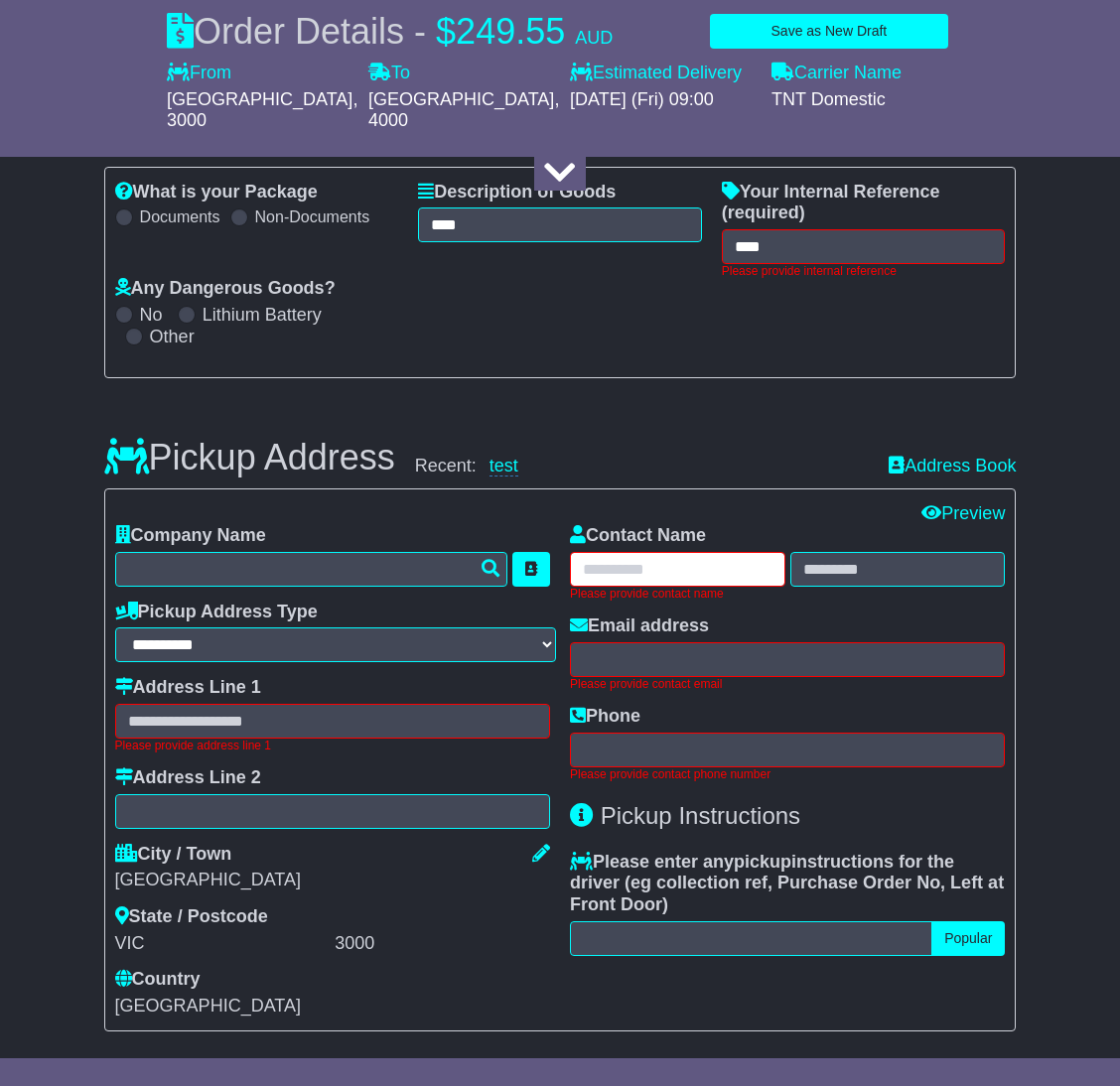 click on "Please provide contact name" at bounding box center [677, 576] 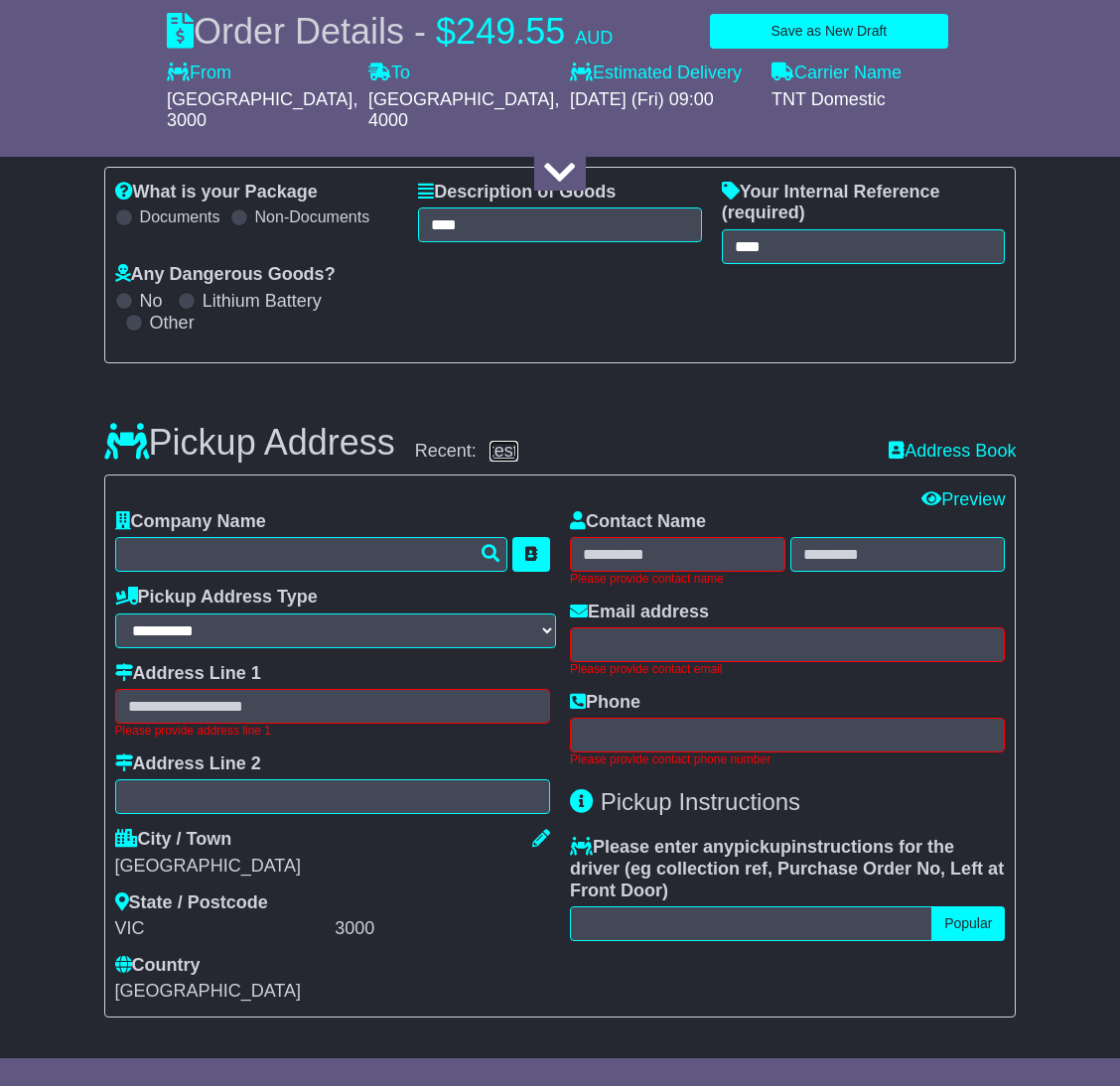click on "test" at bounding box center (503, 451) 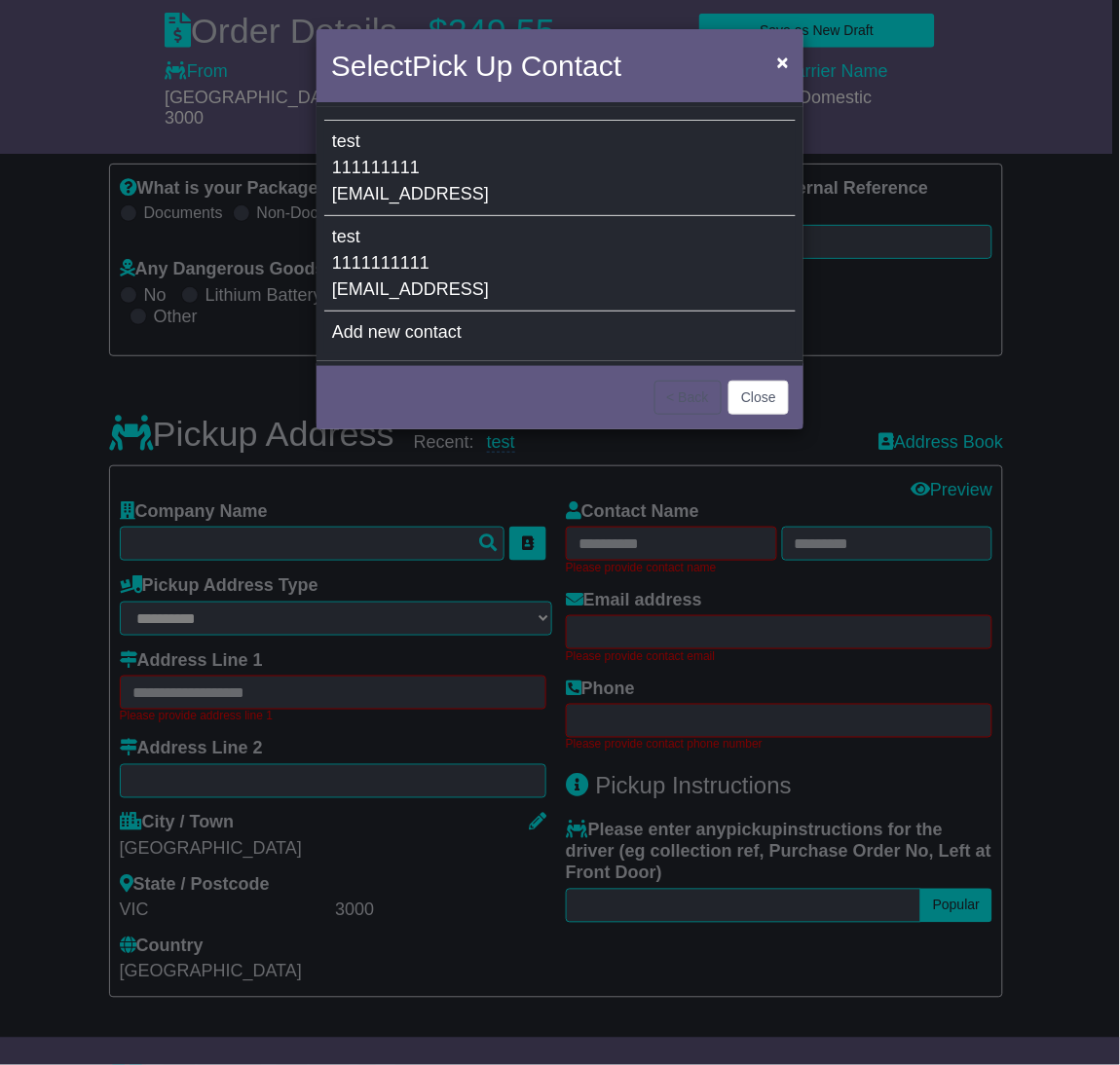 click on "test
111111111
[EMAIL_ADDRESS]" at bounding box center (560, 168) 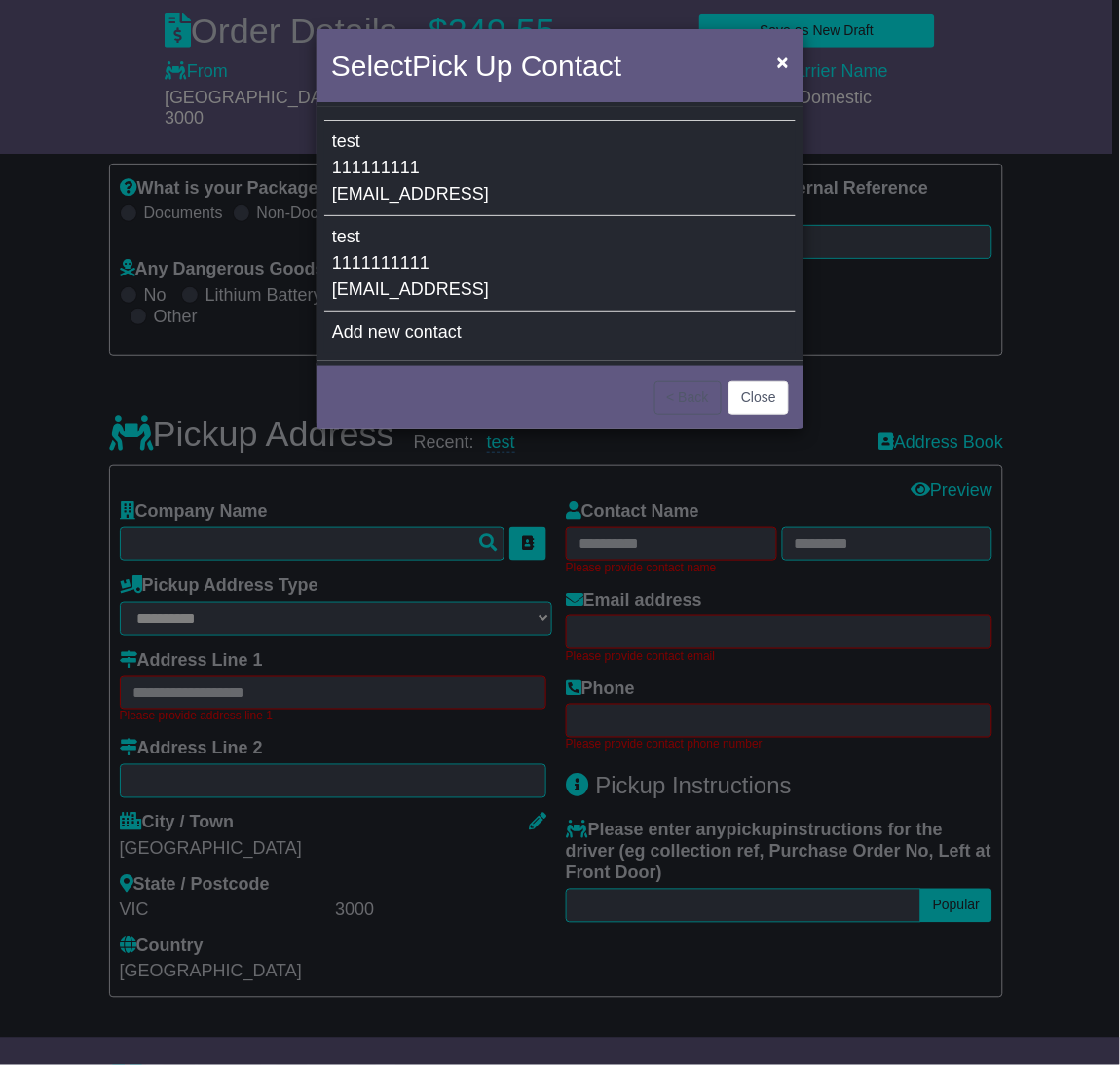 type on "****" 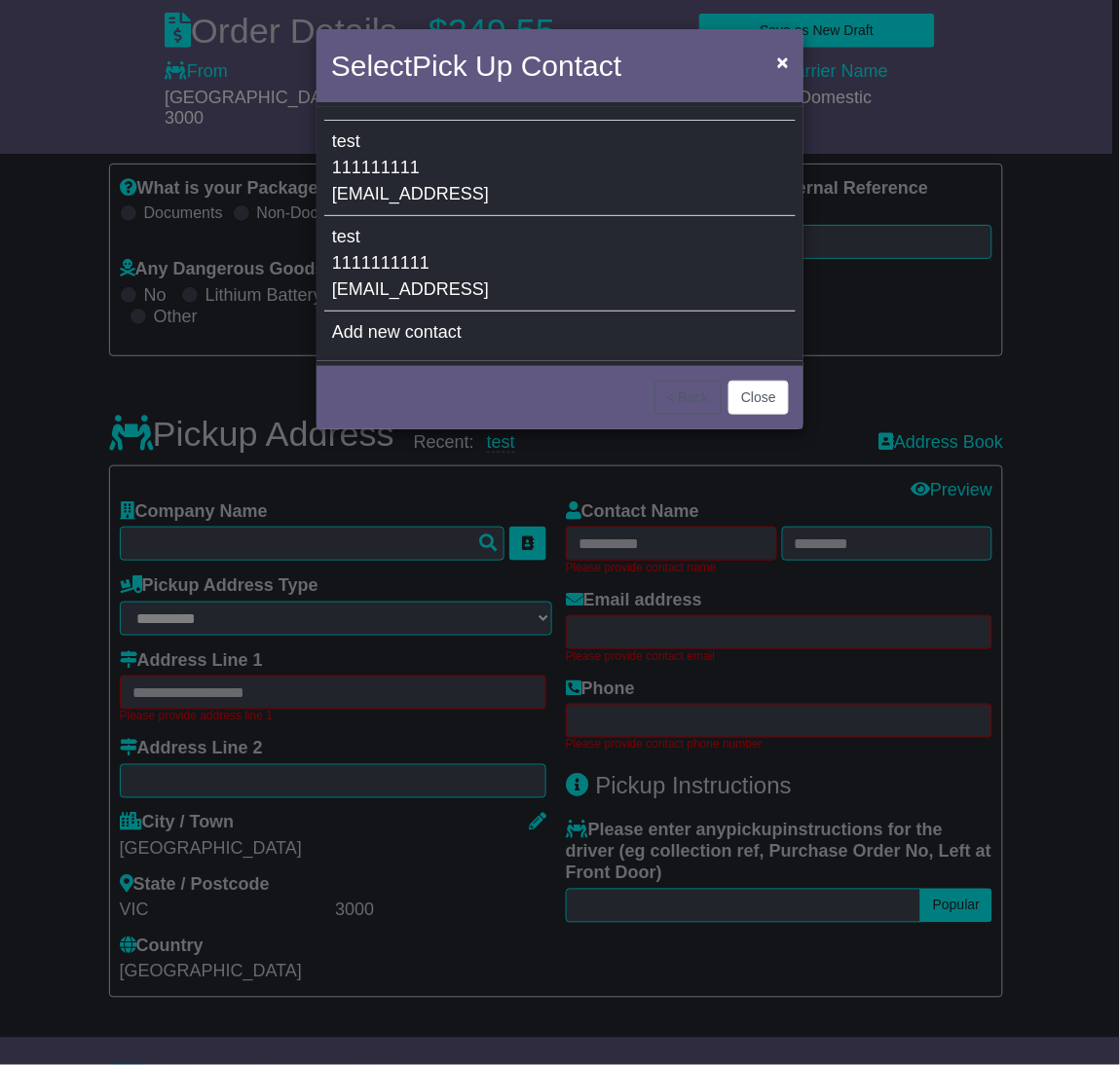 type on "****" 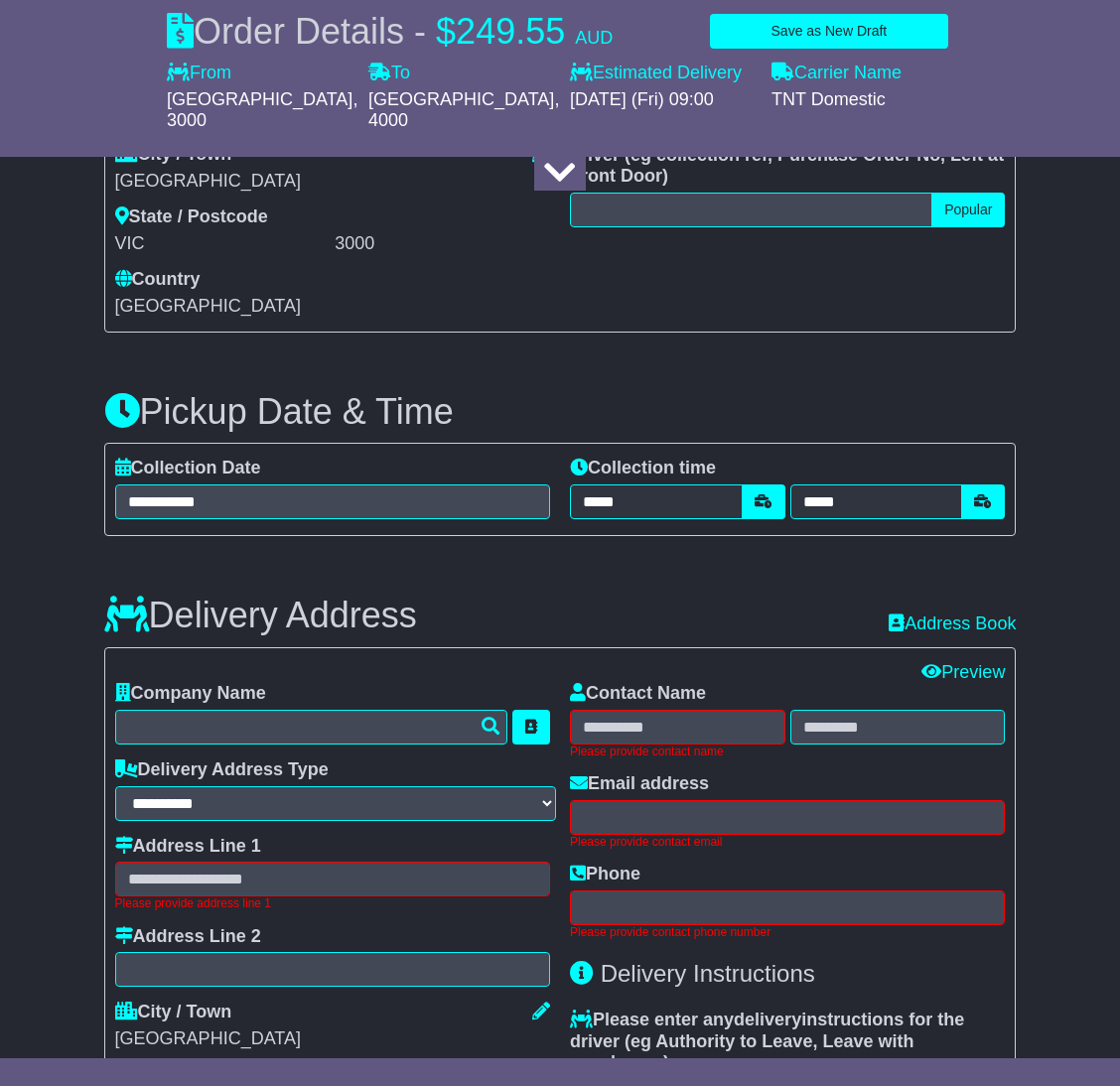 scroll, scrollTop: 1182, scrollLeft: 0, axis: vertical 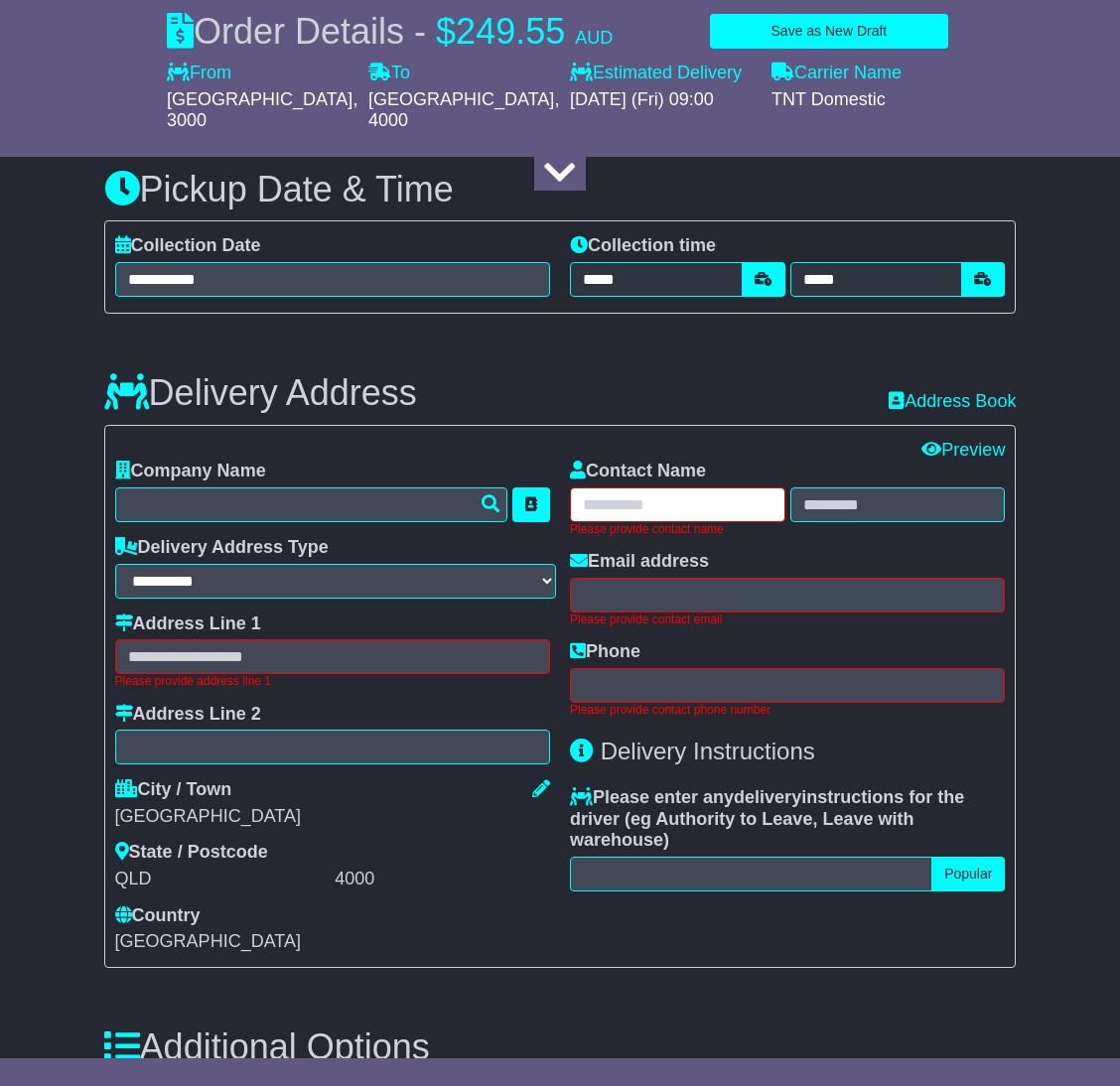 click at bounding box center [677, 504] 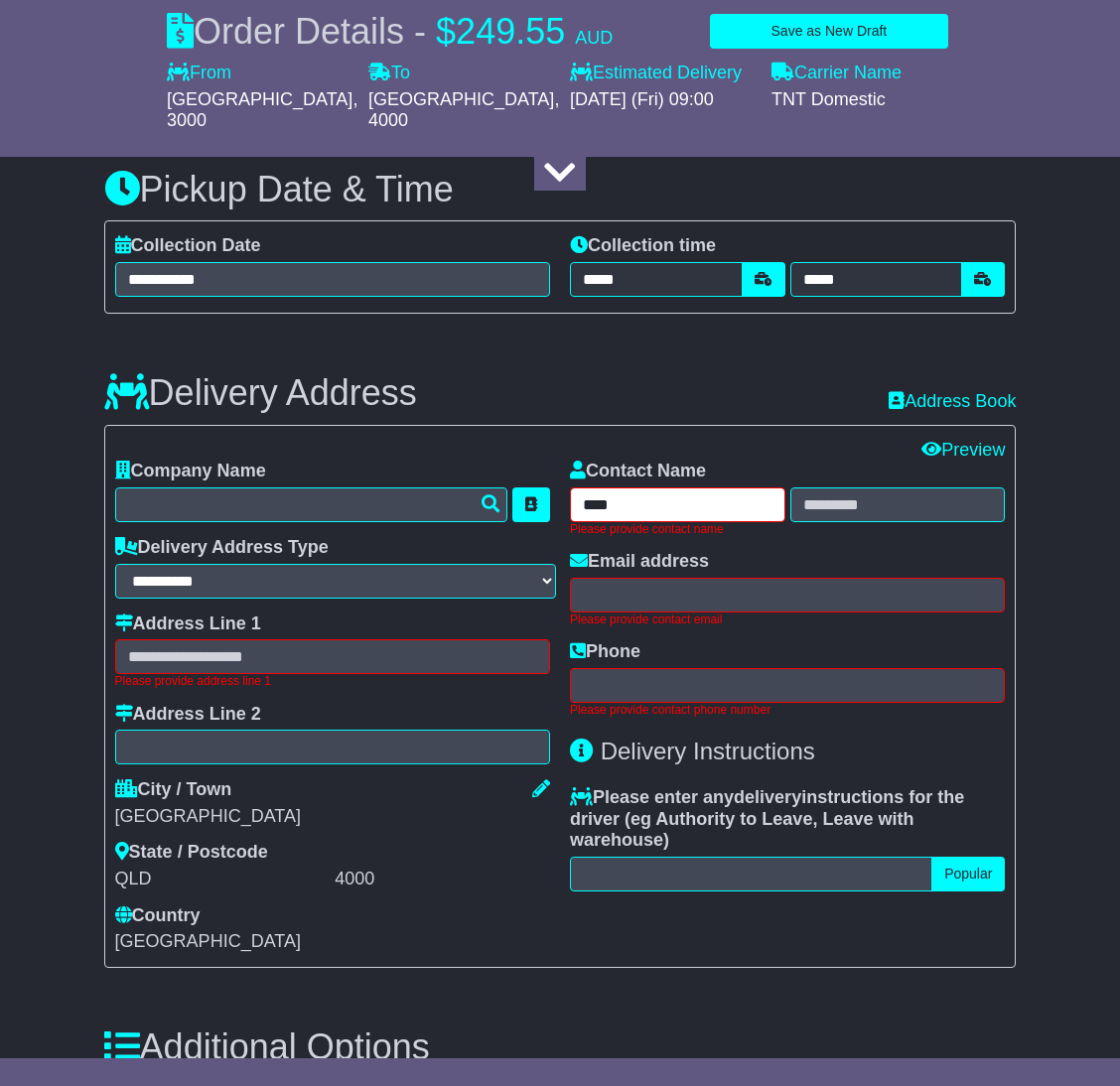 type on "****" 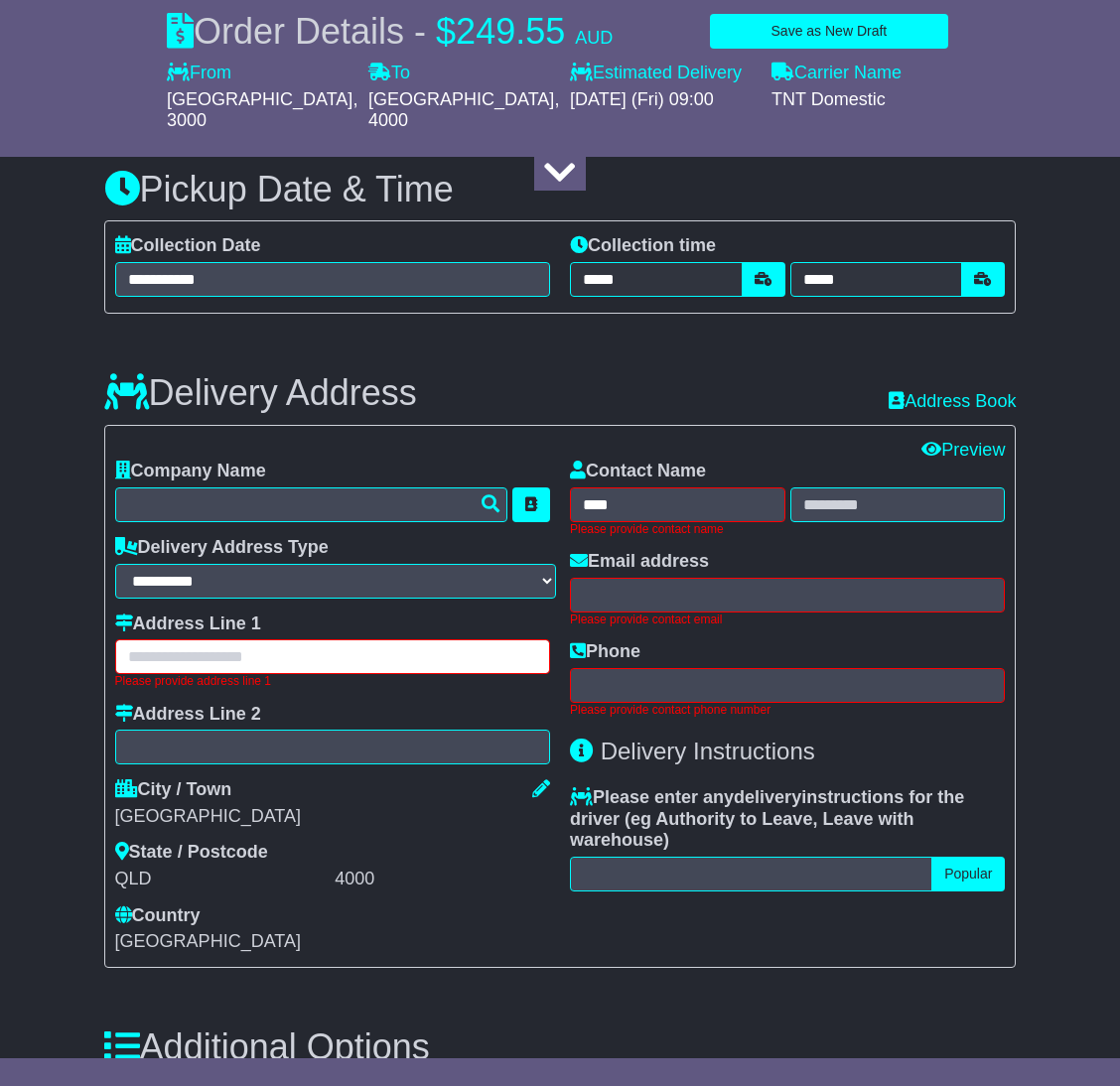 click at bounding box center [333, 656] 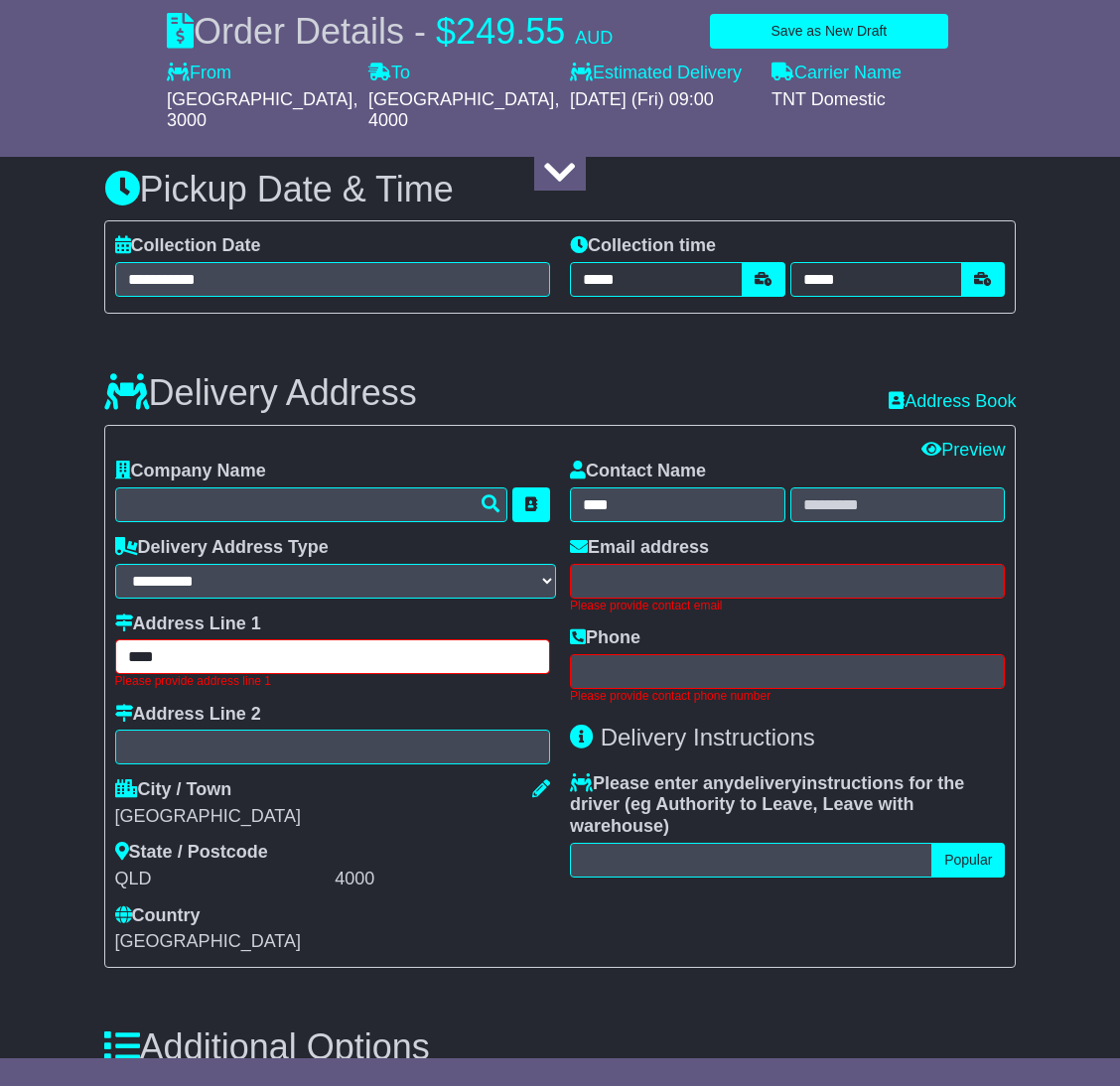 type on "****" 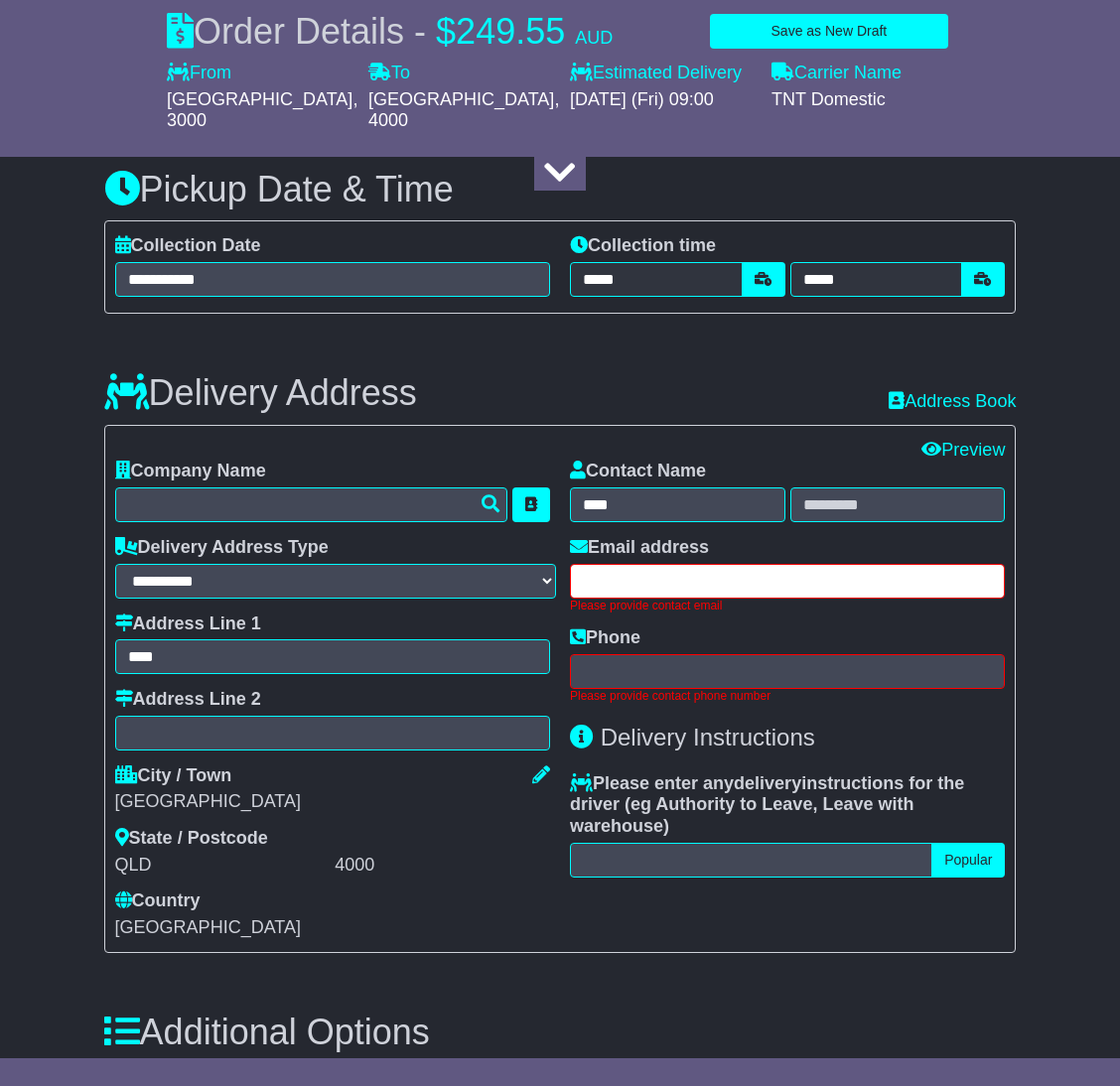click at bounding box center [787, 581] 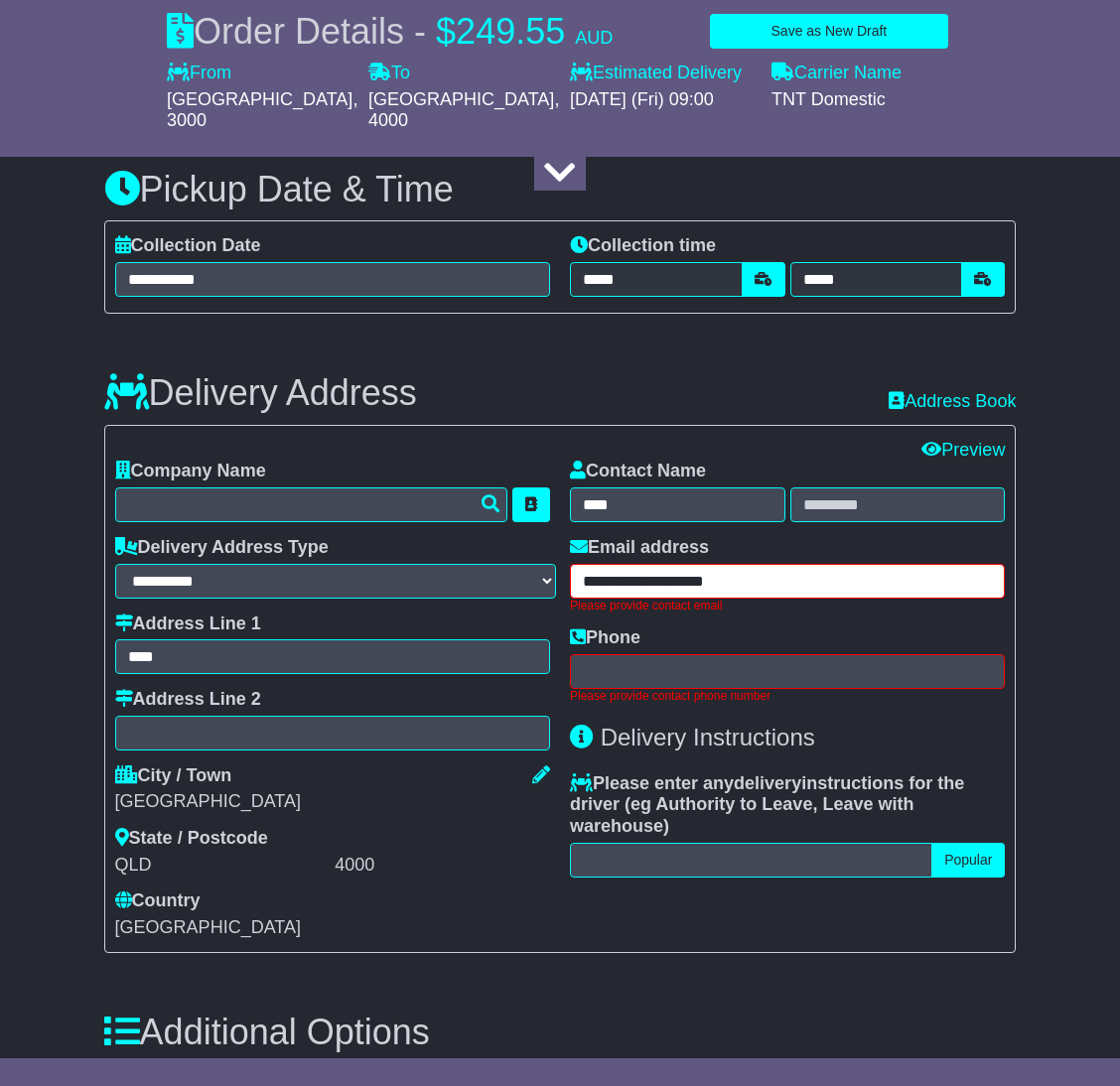 type on "**********" 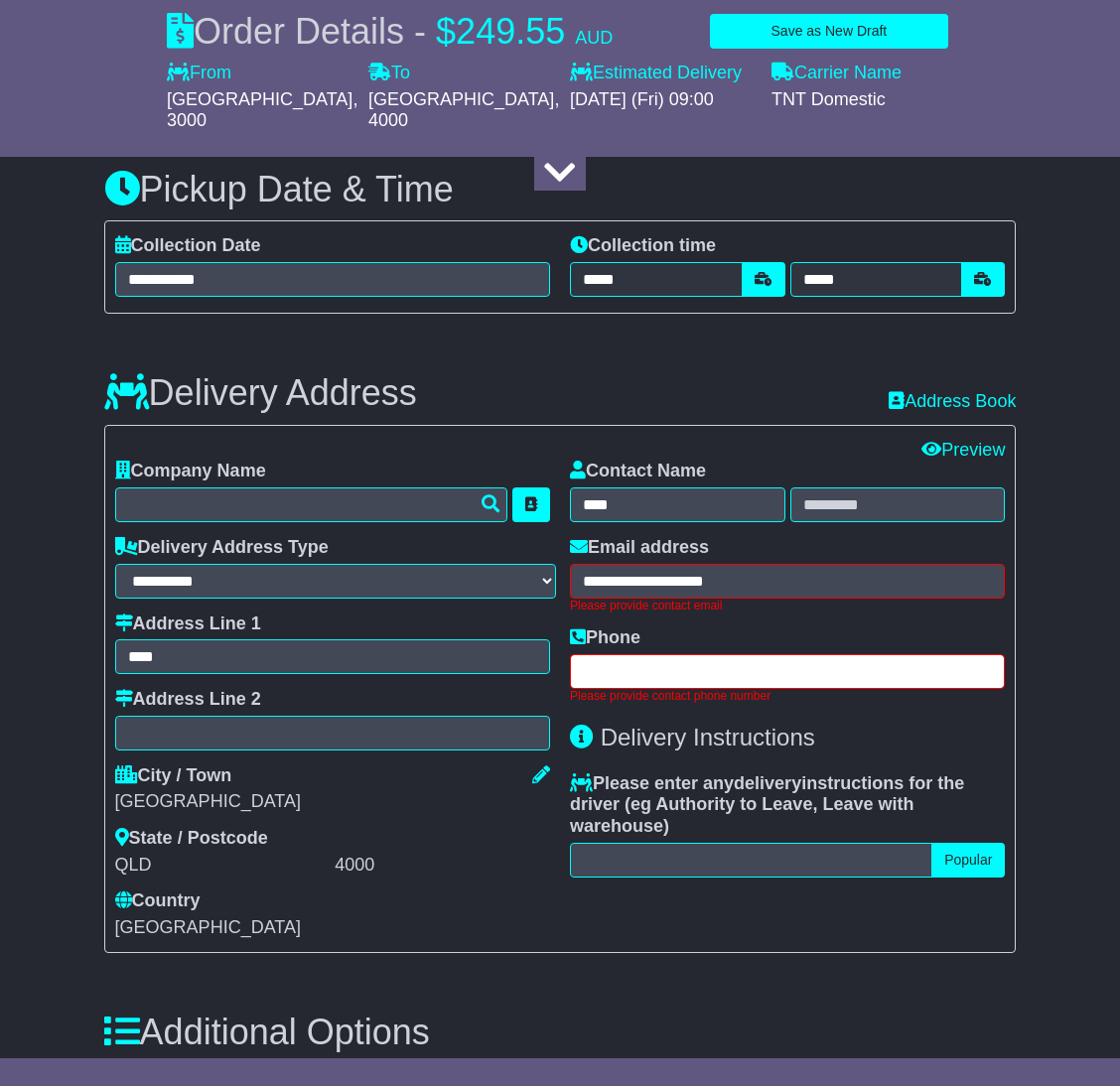 click at bounding box center (787, 671) 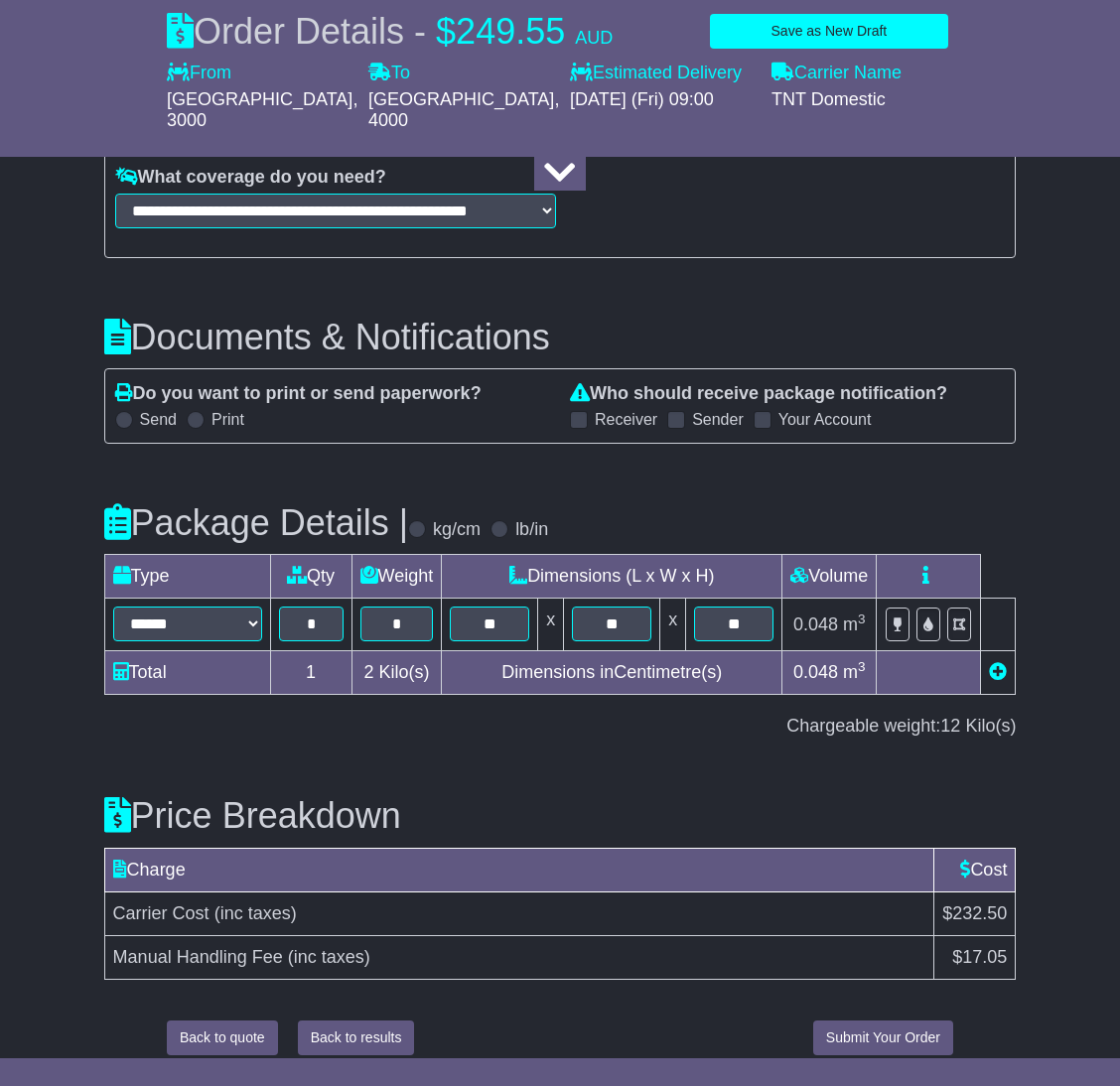 scroll, scrollTop: 2098, scrollLeft: 0, axis: vertical 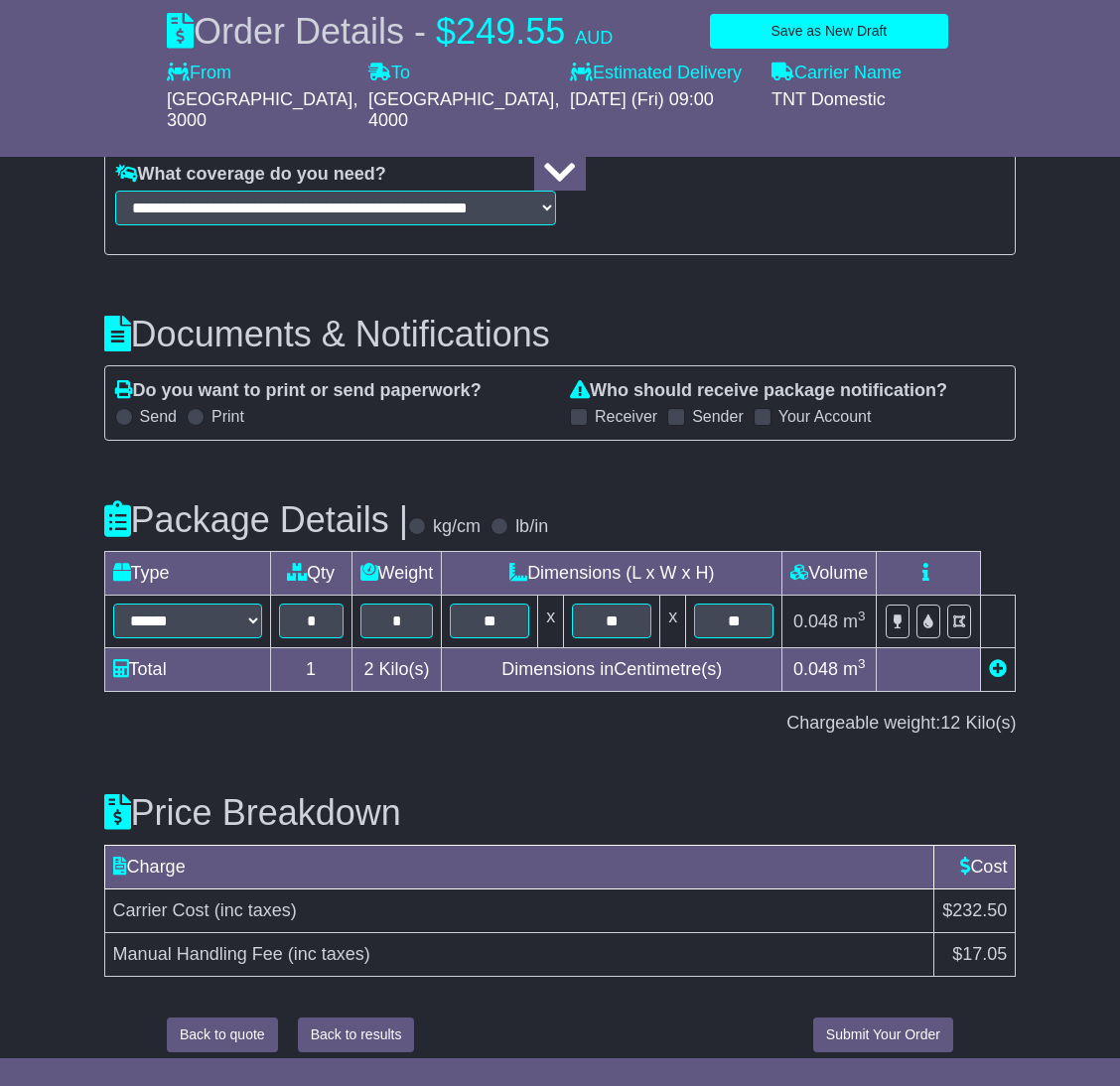 type on "**********" 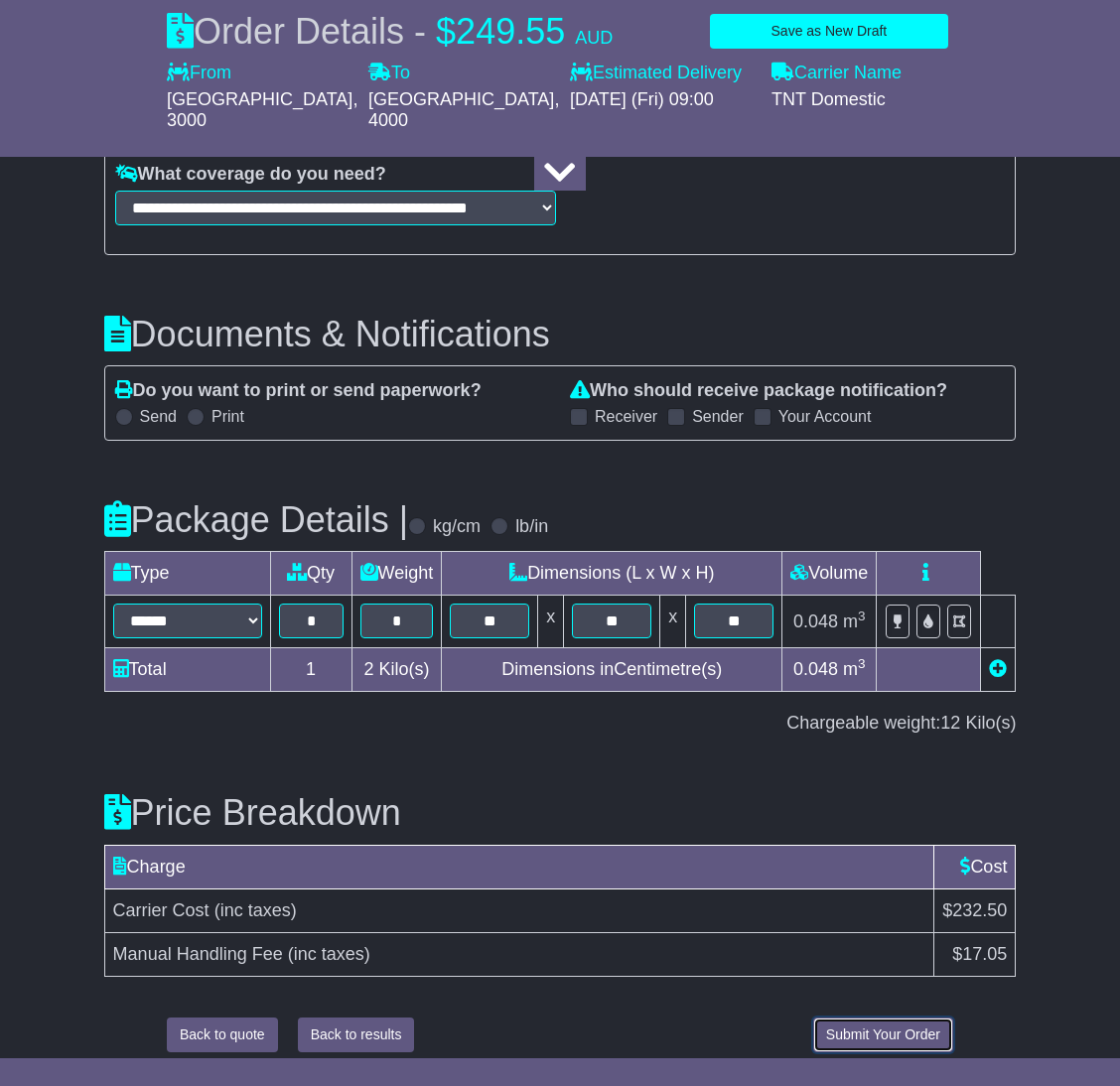 click on "Submit Your Order" at bounding box center (883, 1034) 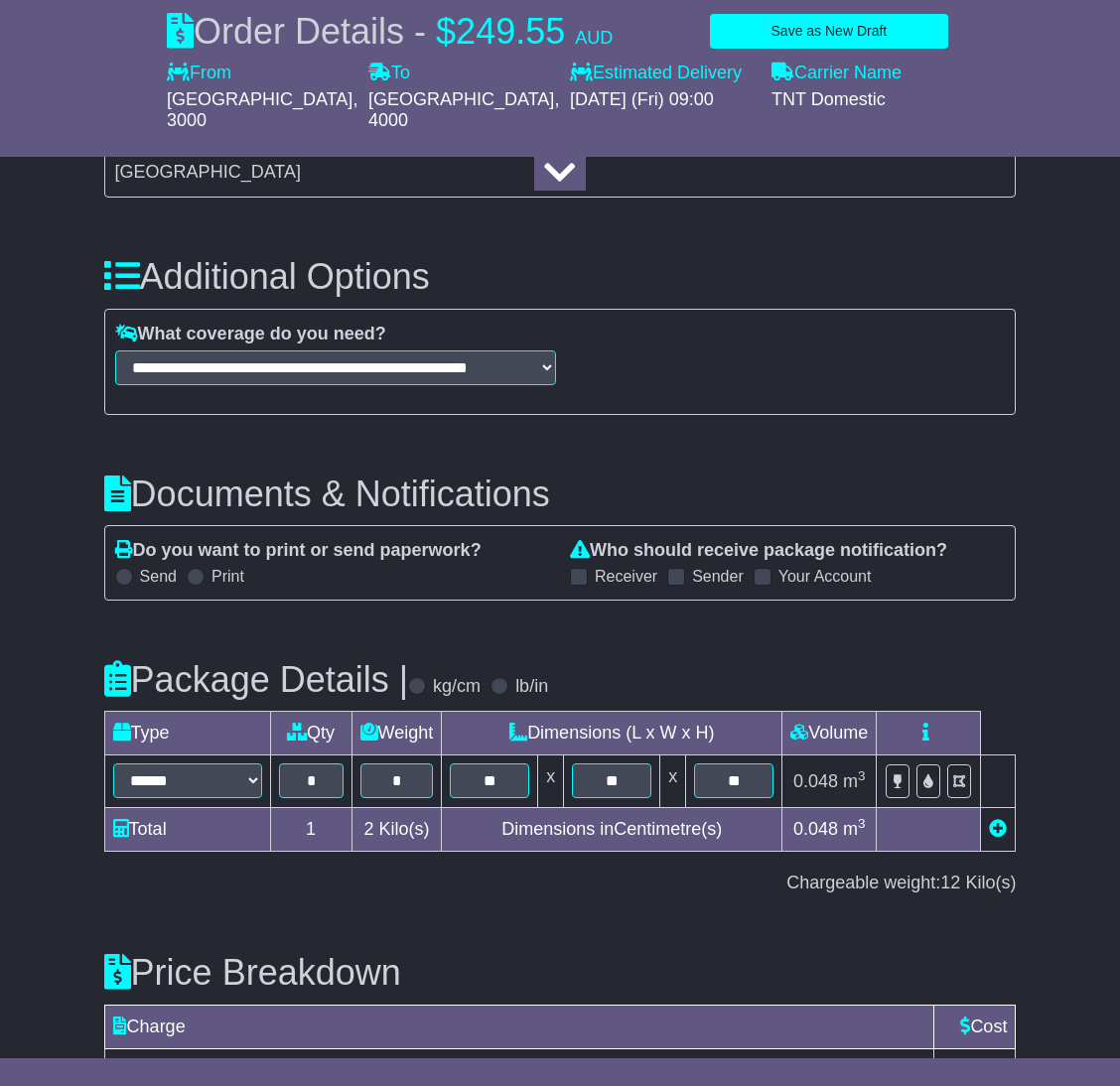 scroll, scrollTop: 2098, scrollLeft: 0, axis: vertical 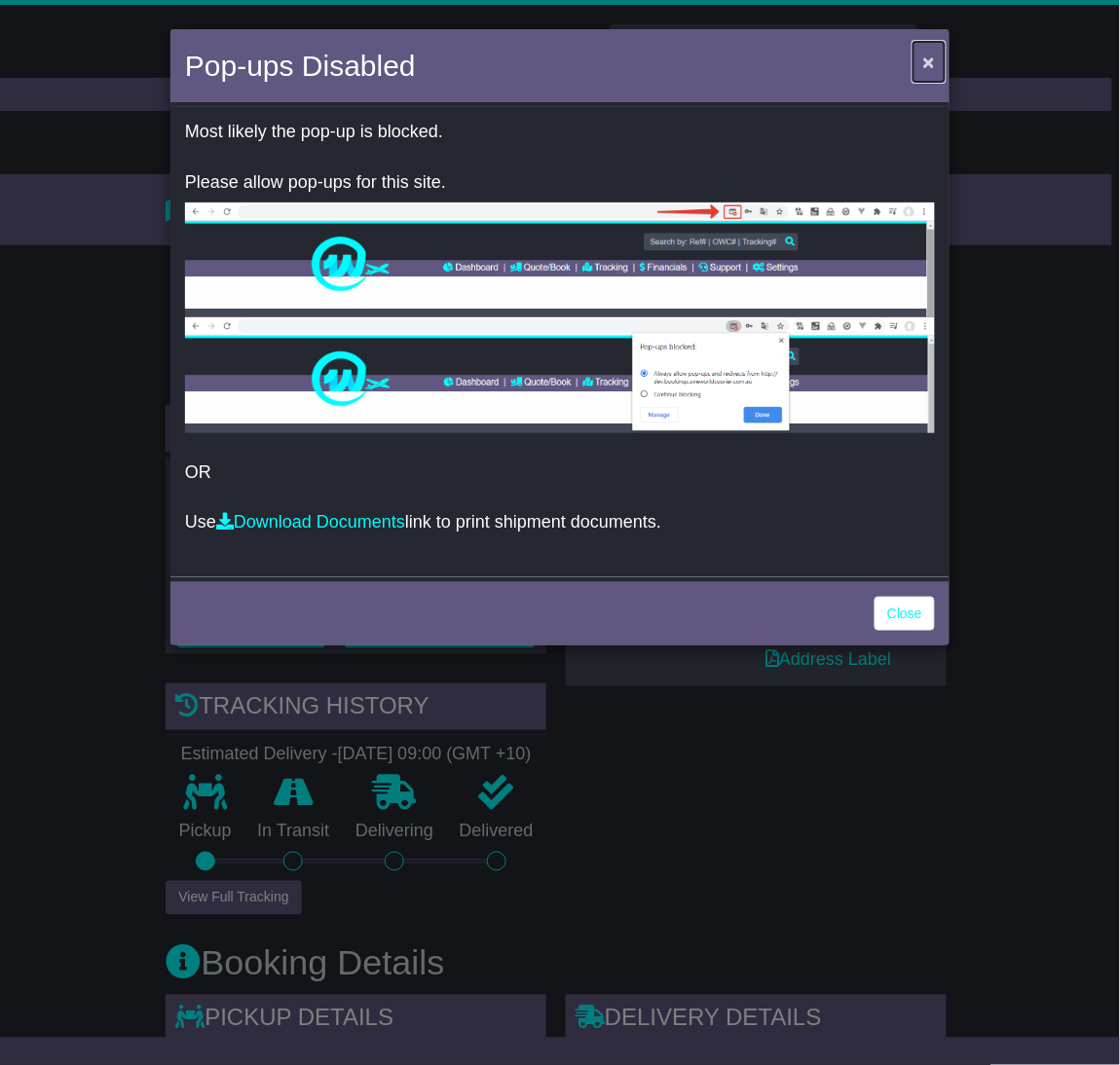 click on "×" at bounding box center [929, 61] 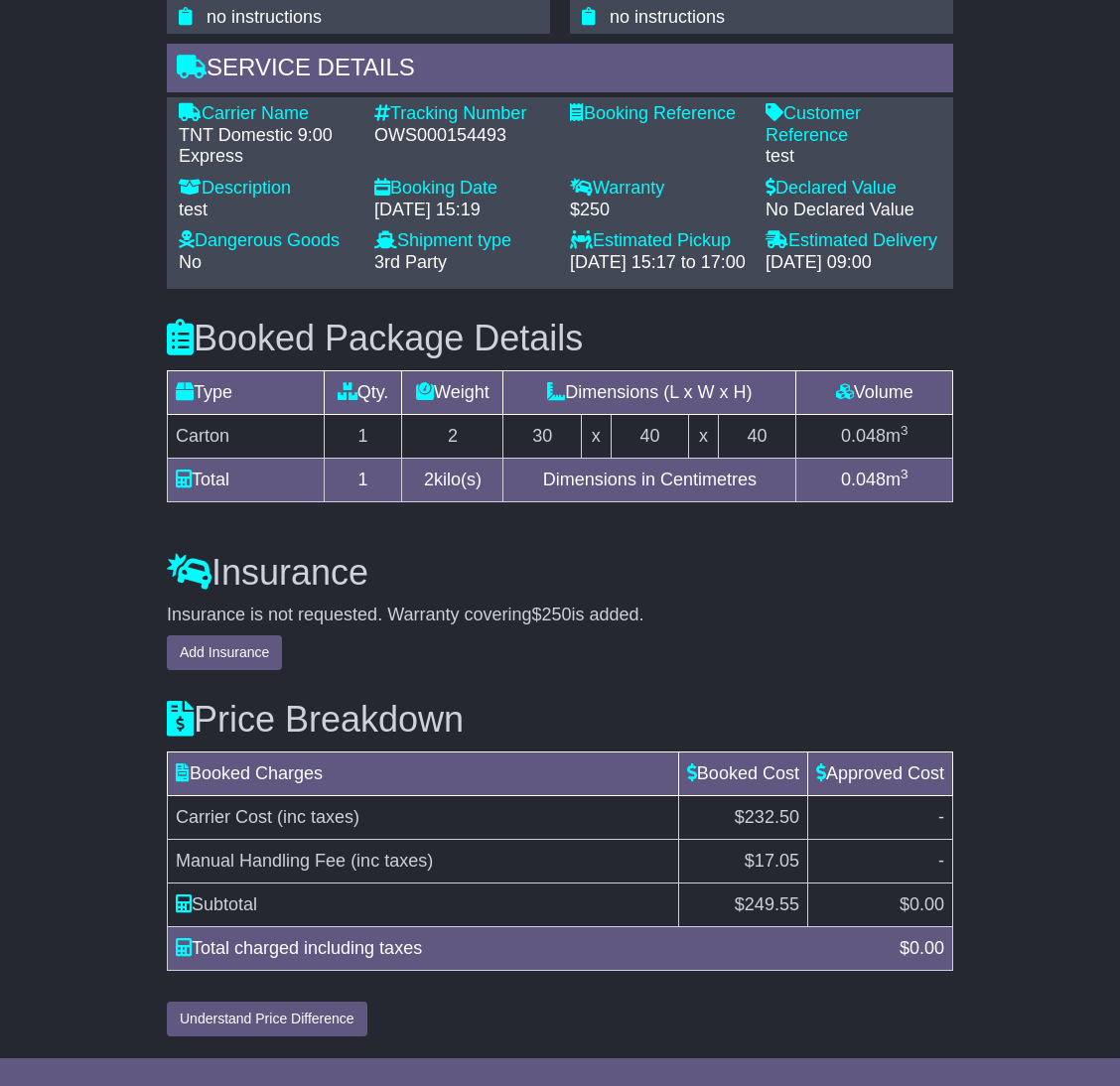 scroll, scrollTop: 0, scrollLeft: 0, axis: both 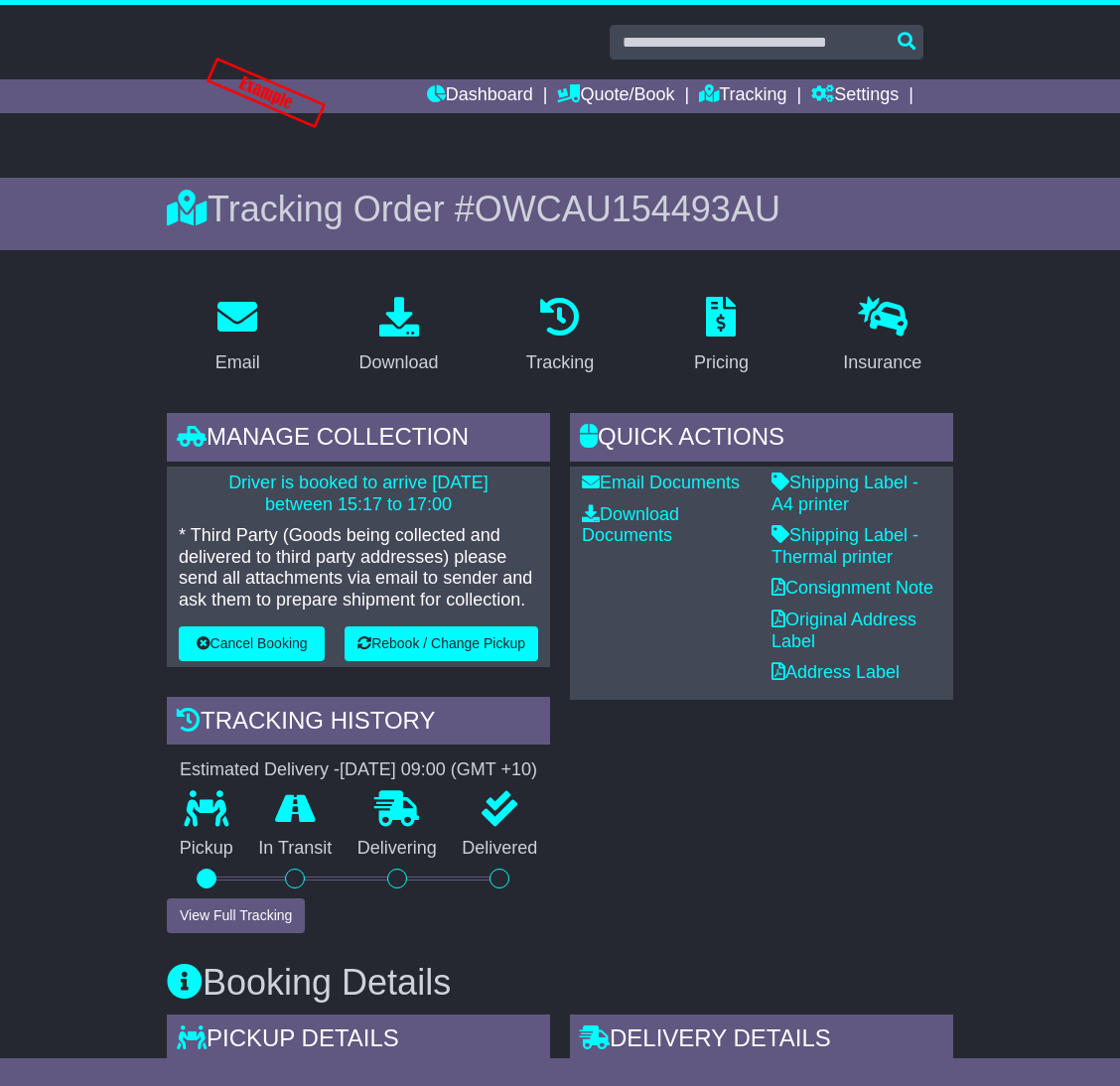 drag, startPoint x: 1128, startPoint y: 294, endPoint x: 1119, endPoint y: 71, distance: 223.18154 